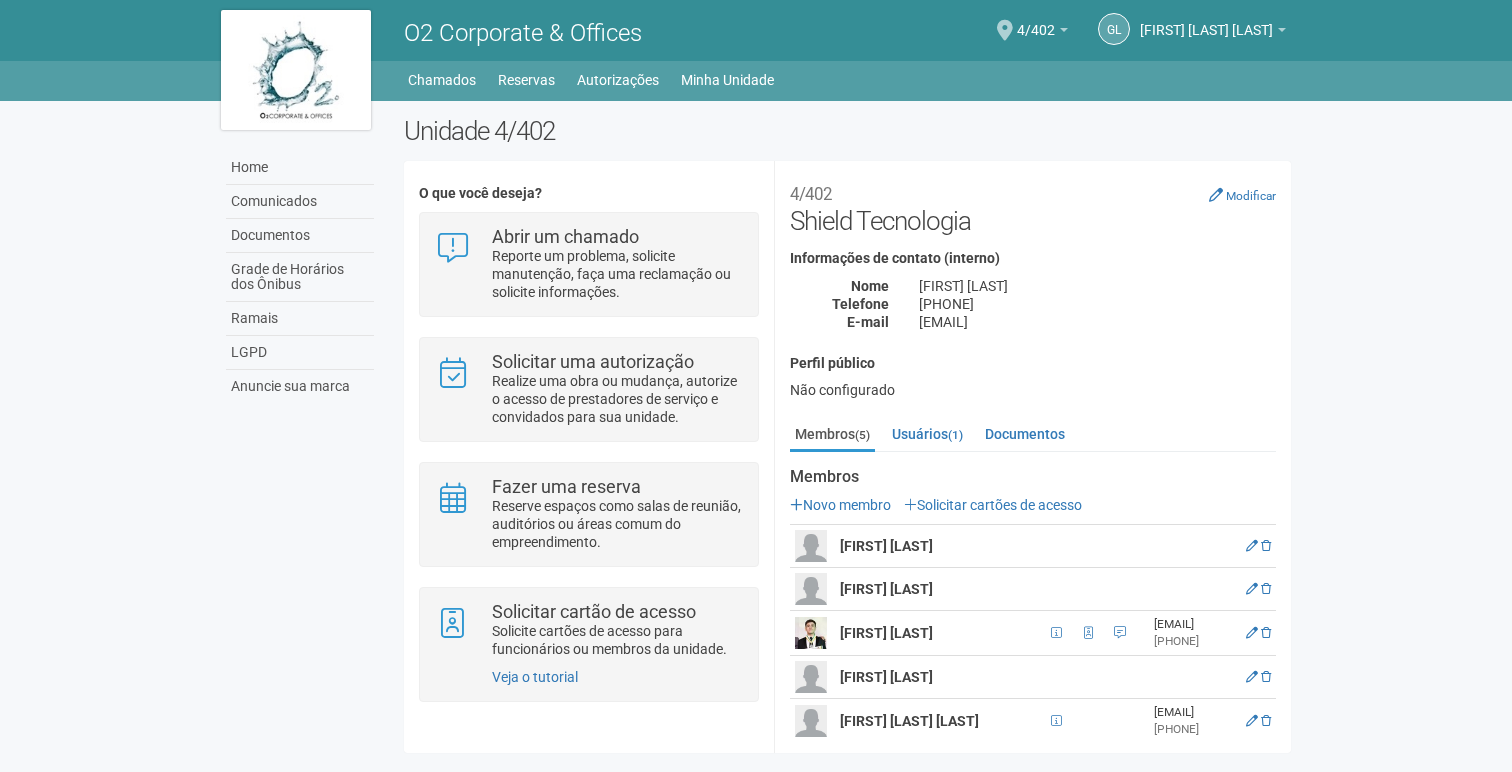 scroll, scrollTop: 0, scrollLeft: 0, axis: both 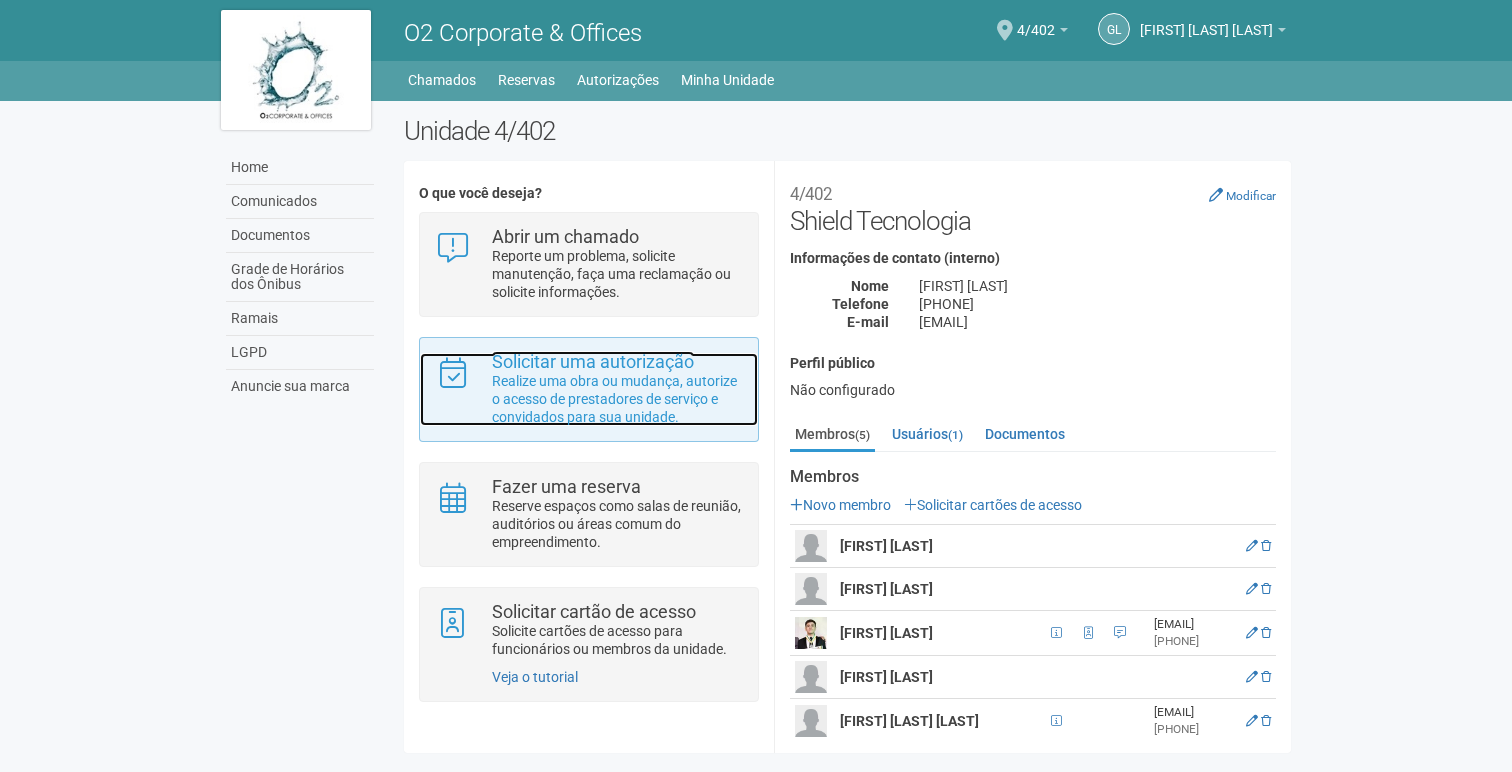 click on "Solicitar uma autorização" at bounding box center (593, 361) 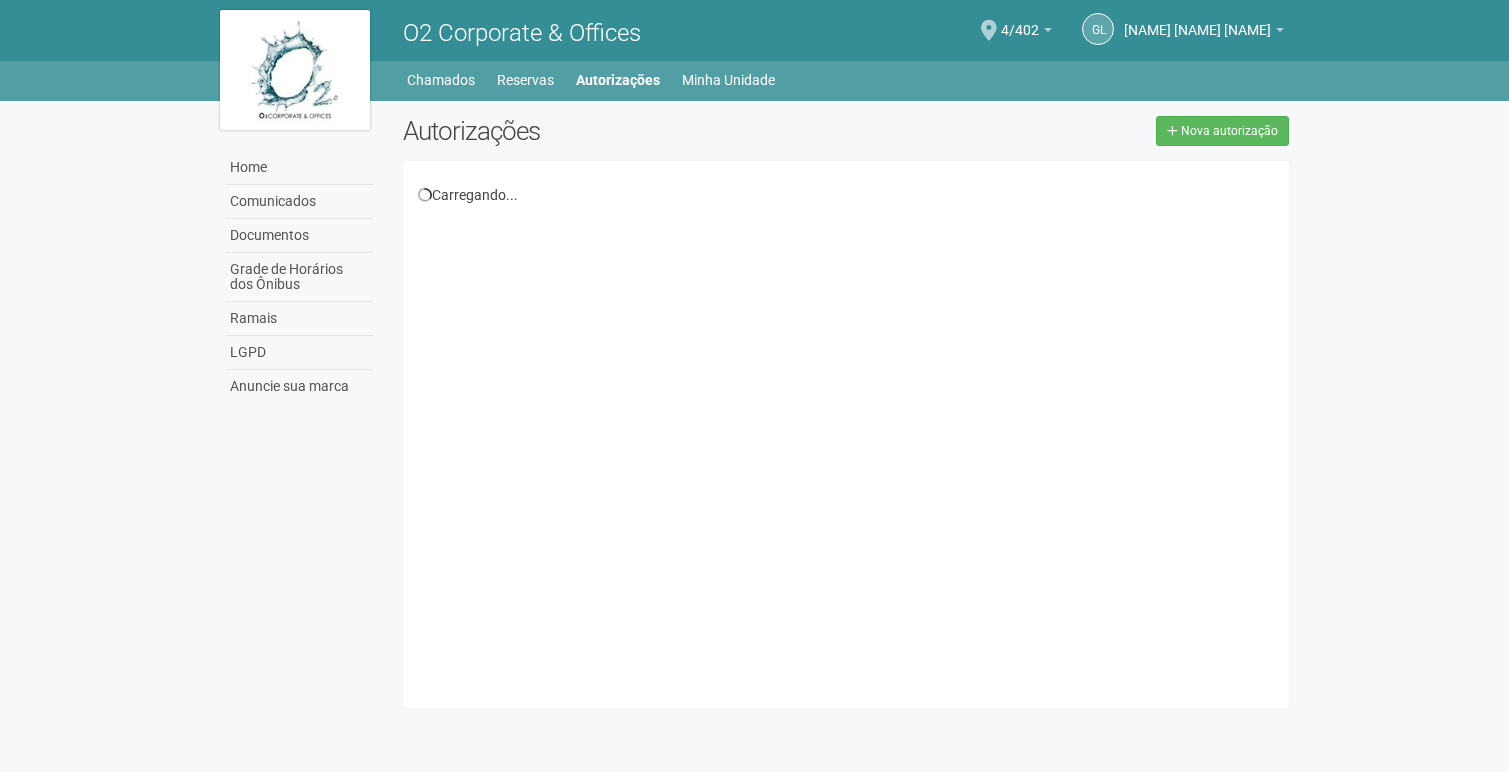 scroll, scrollTop: 0, scrollLeft: 0, axis: both 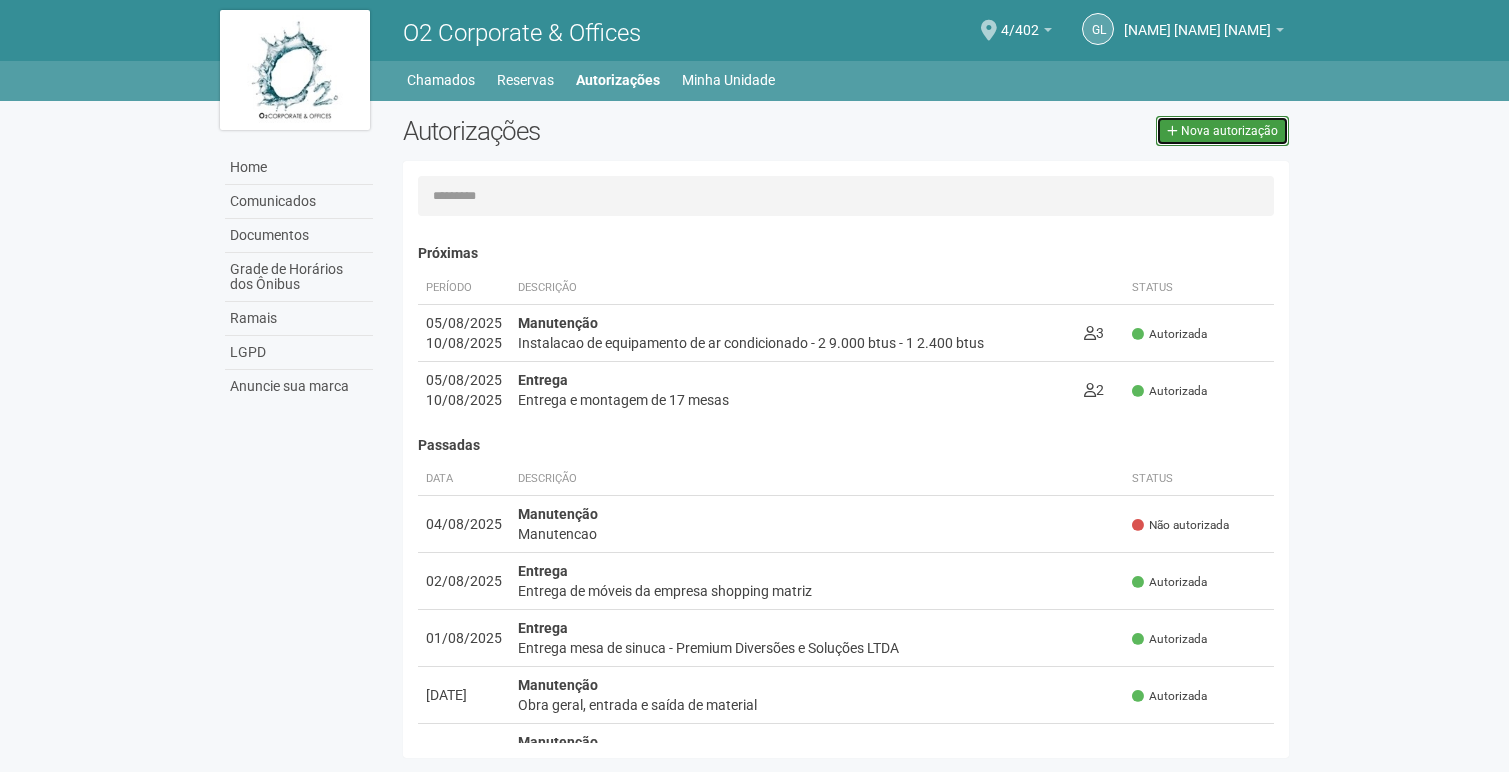 click on "Nova autorização" at bounding box center (1229, 131) 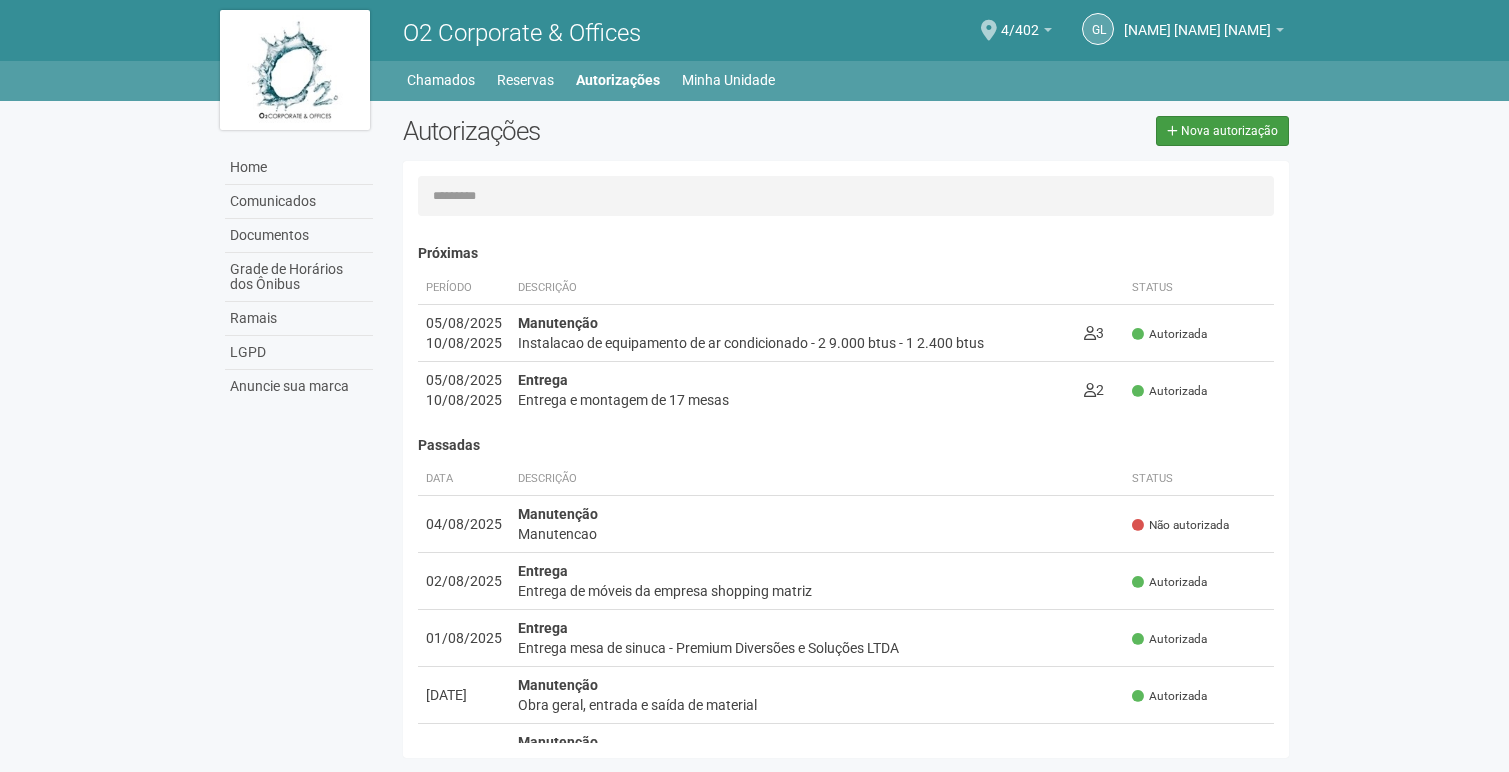 select on "**" 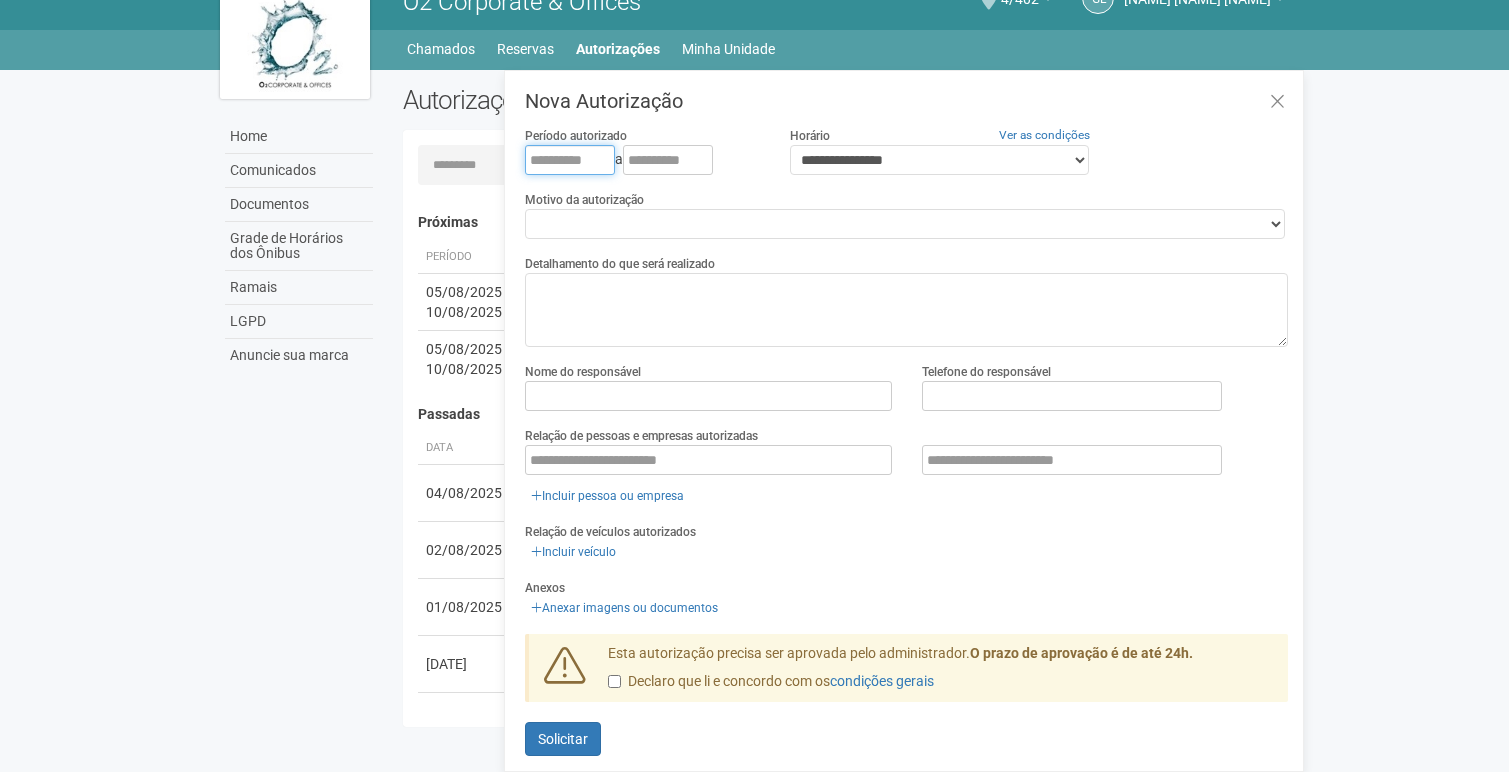 click at bounding box center [570, 160] 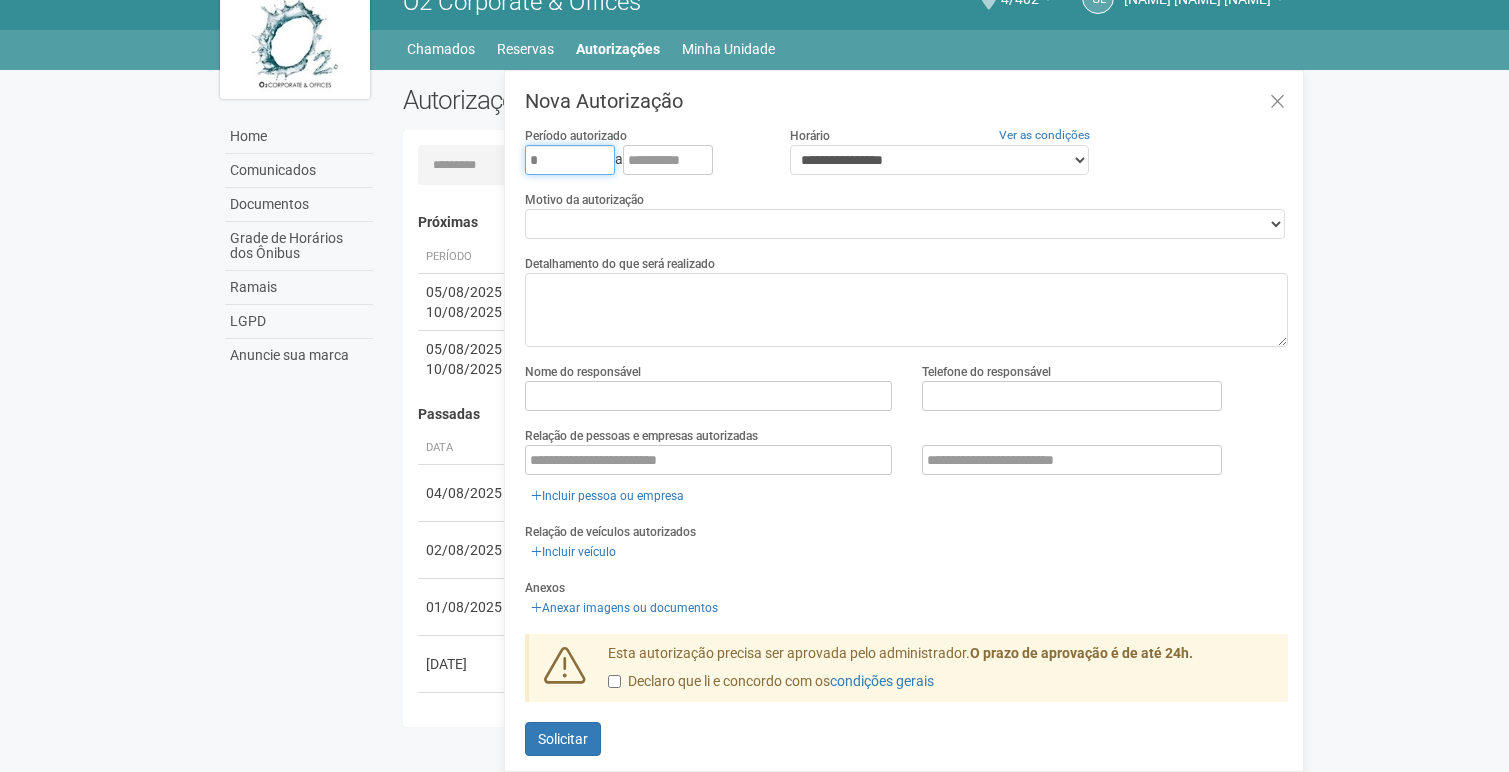 type on "*" 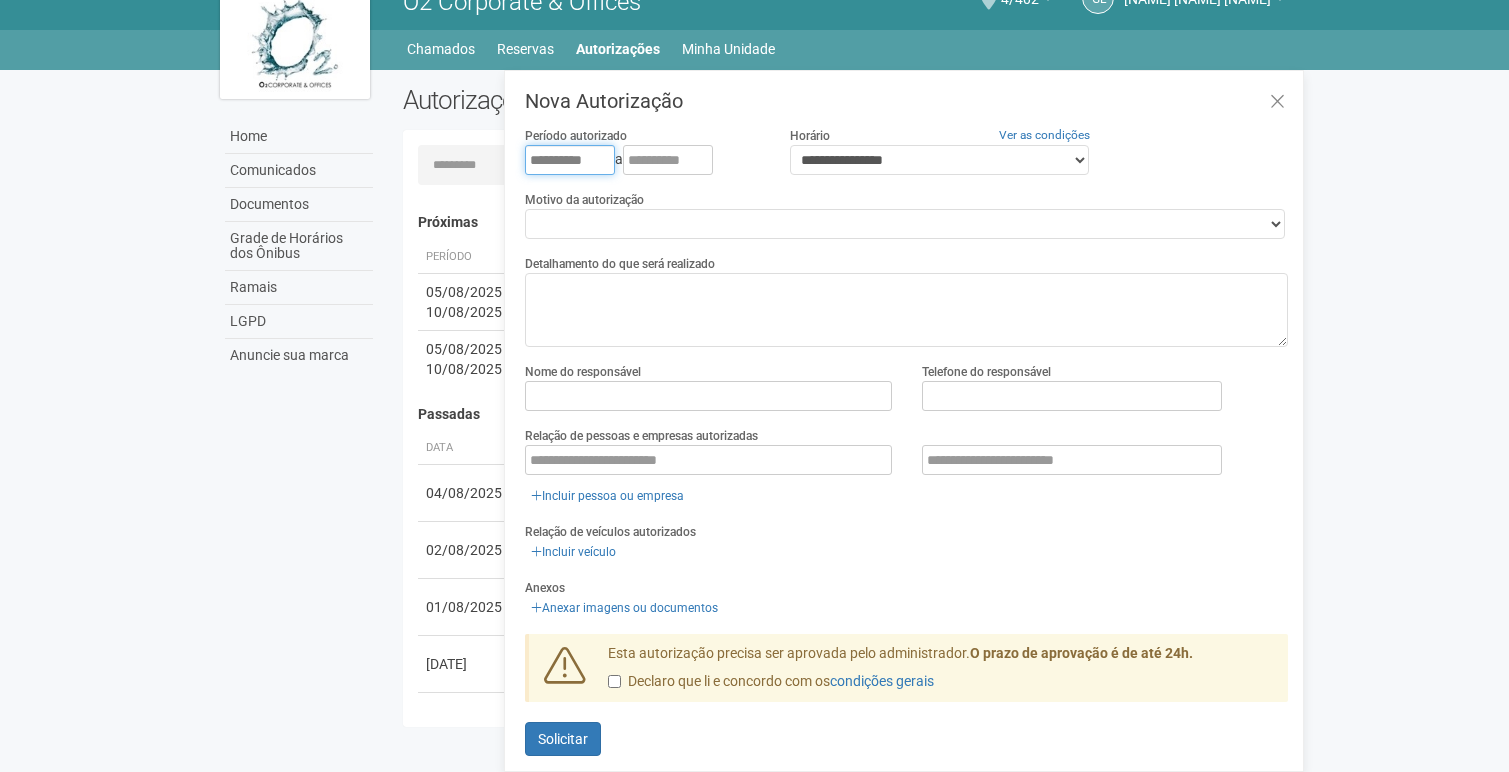 type on "**********" 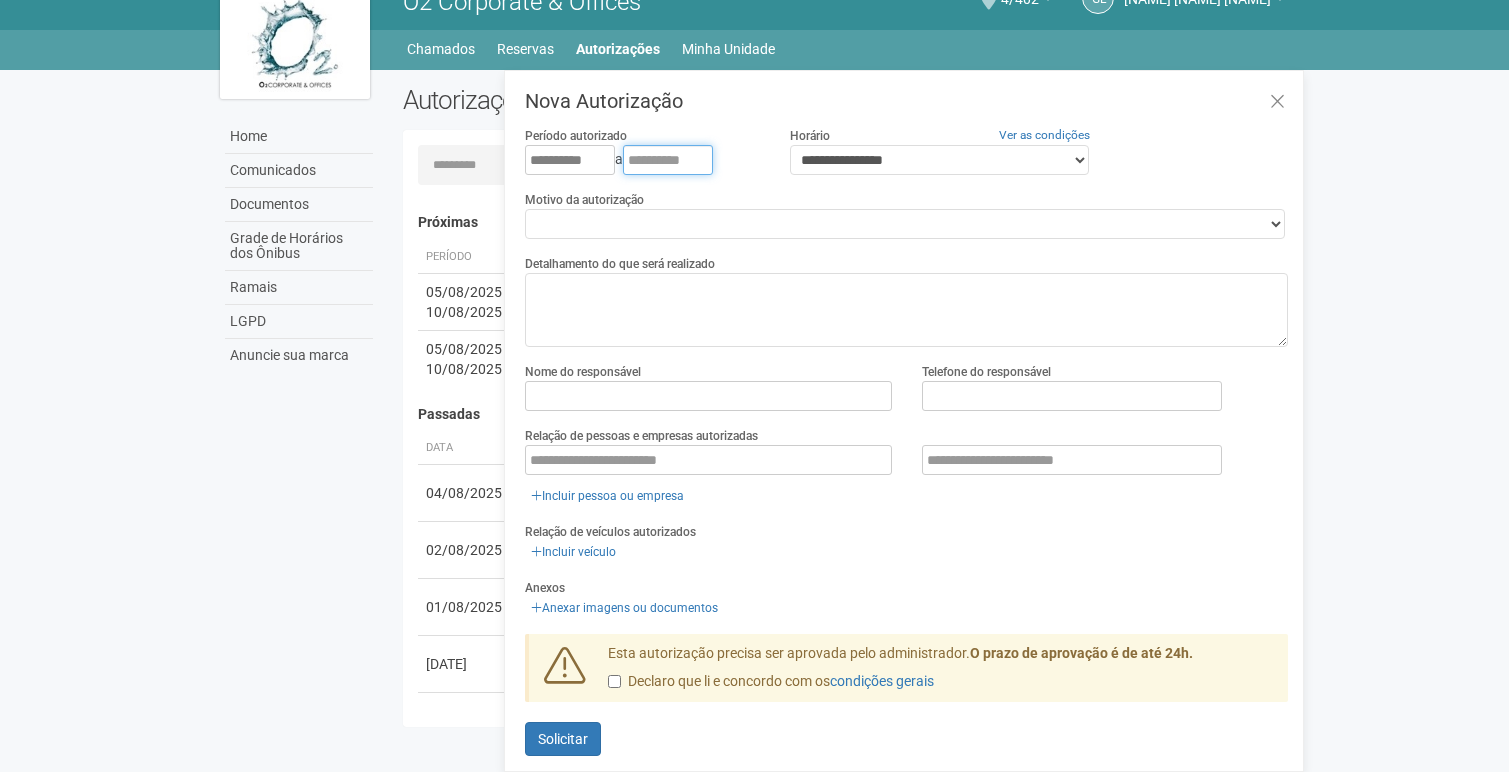click at bounding box center [668, 160] 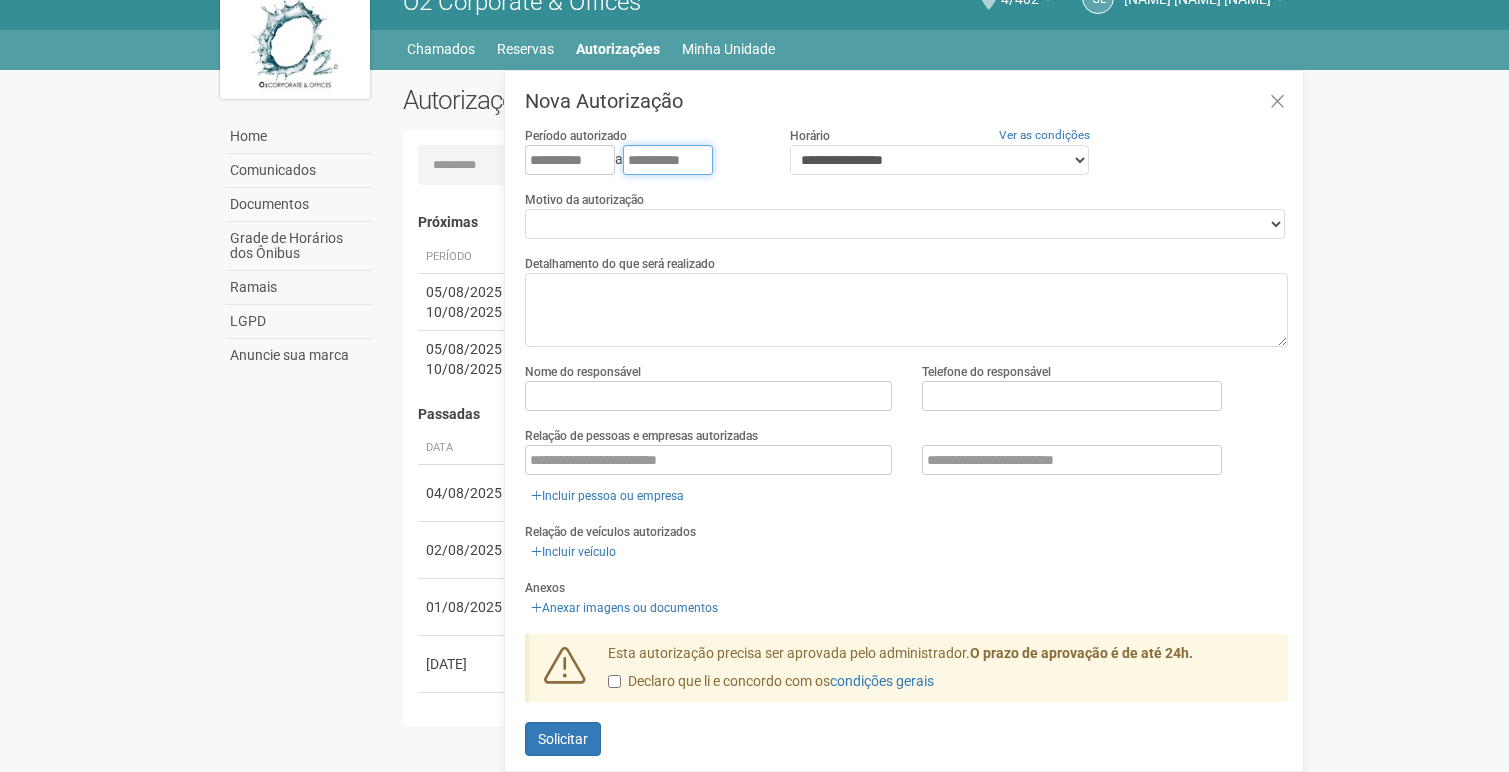 type on "**********" 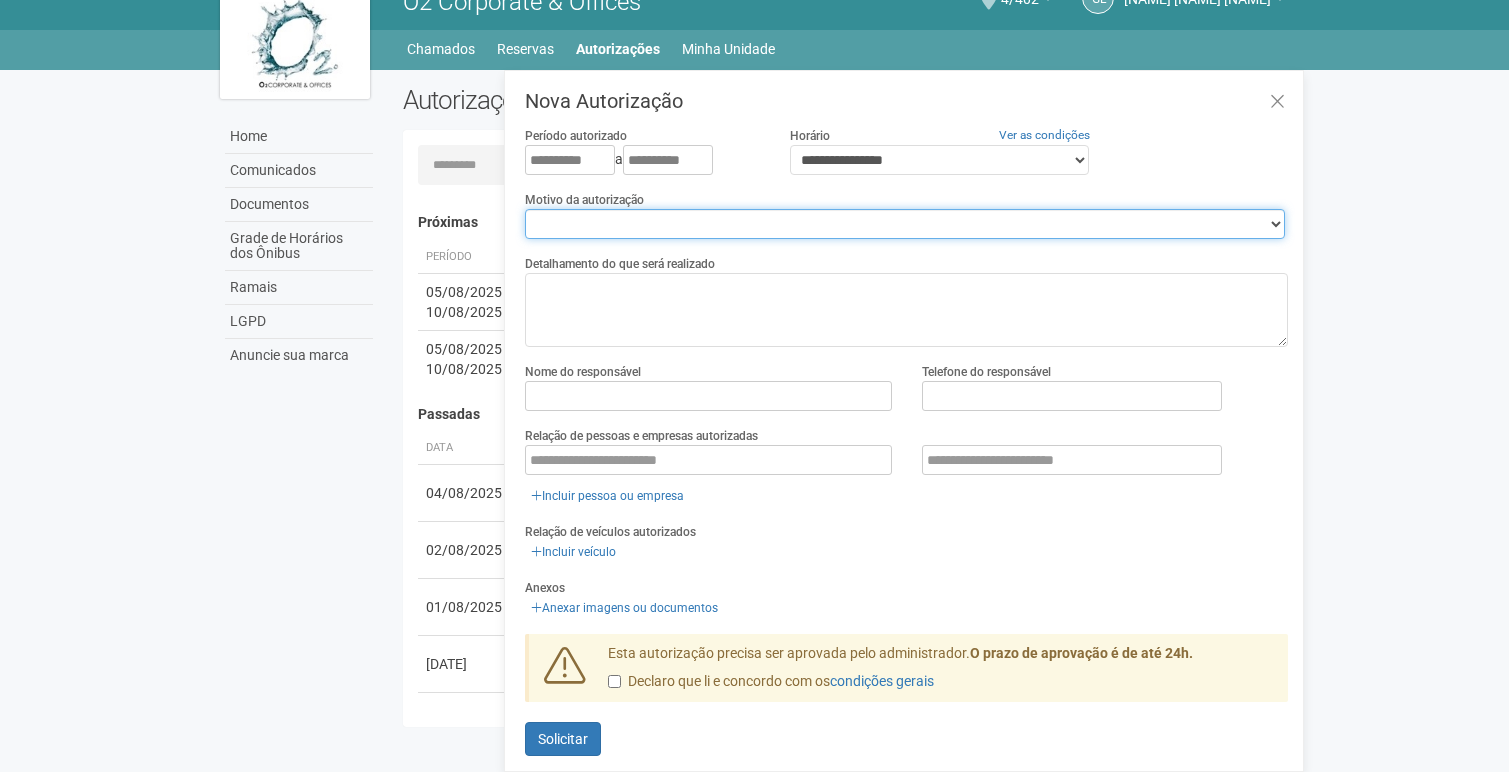 click on "**********" at bounding box center [905, 224] 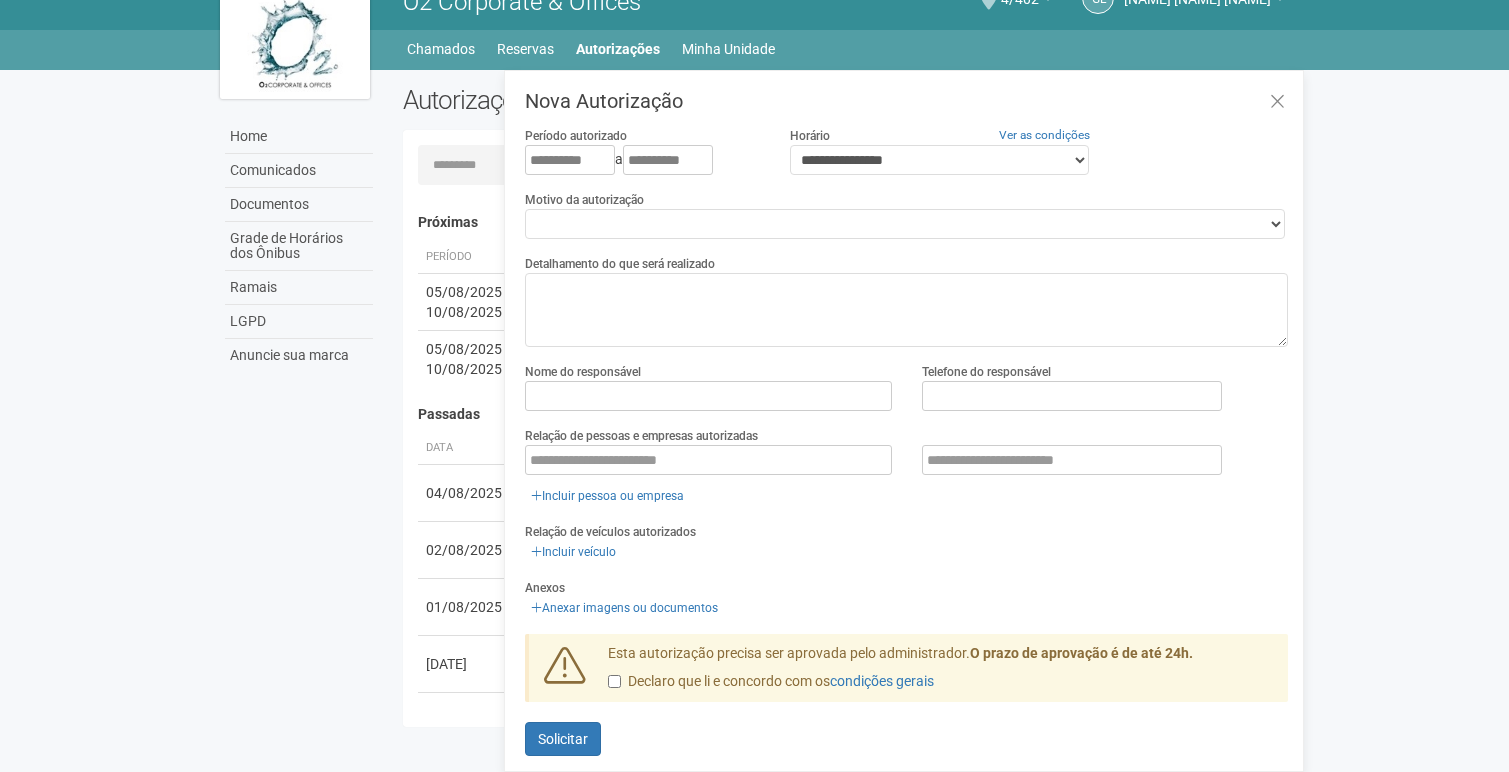 click on "**********" at bounding box center (906, 214) 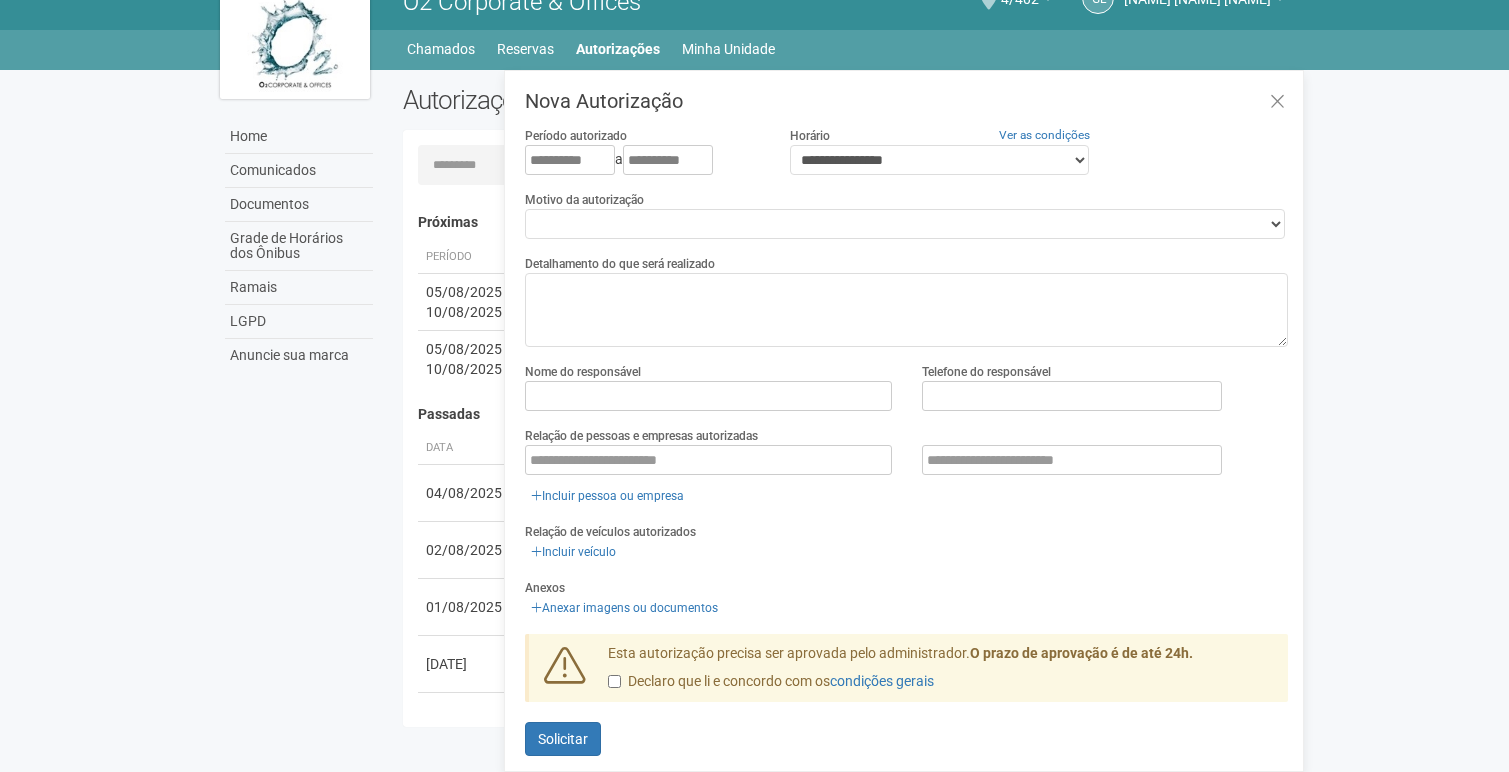 click on "**********" at bounding box center (906, 440) 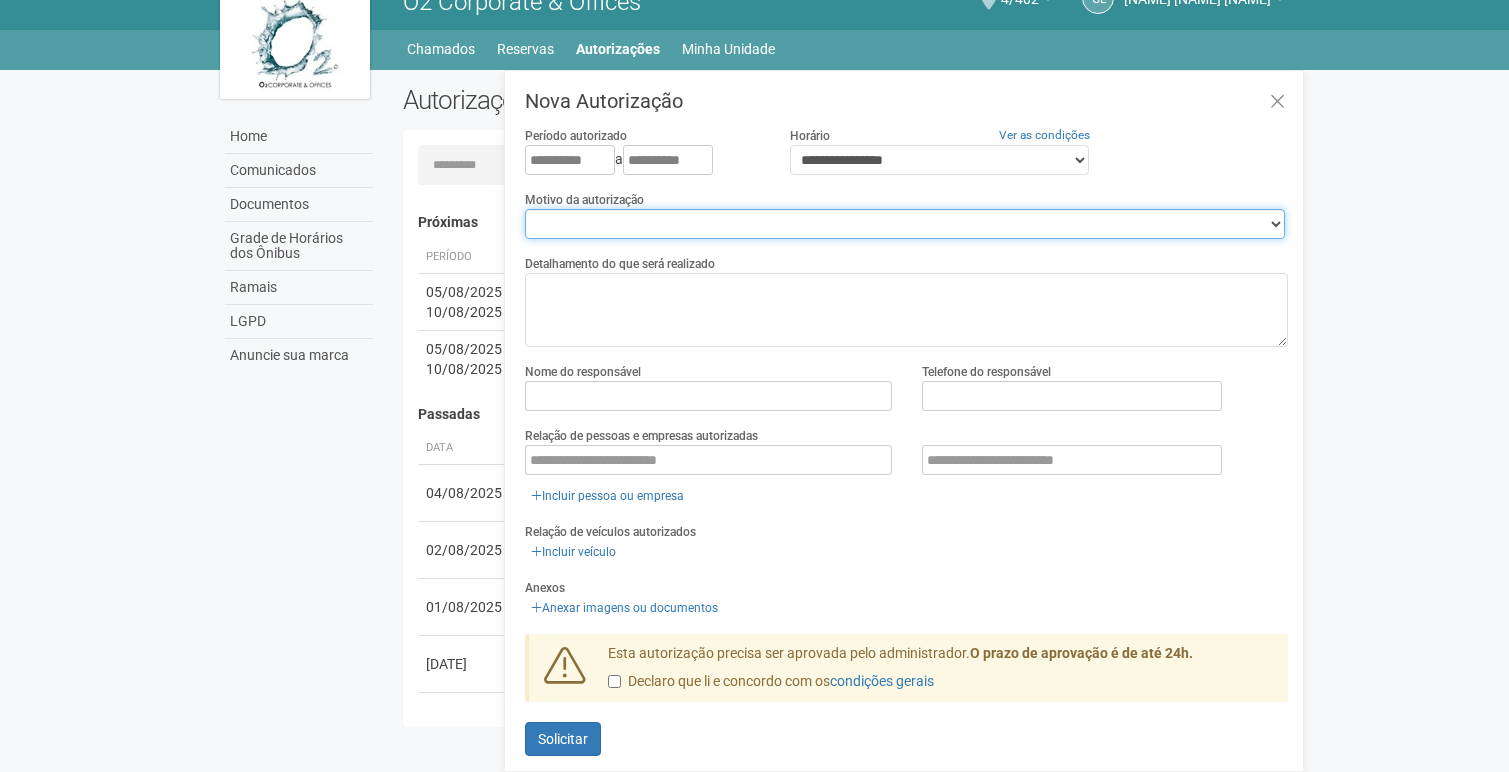 click on "**********" at bounding box center (905, 224) 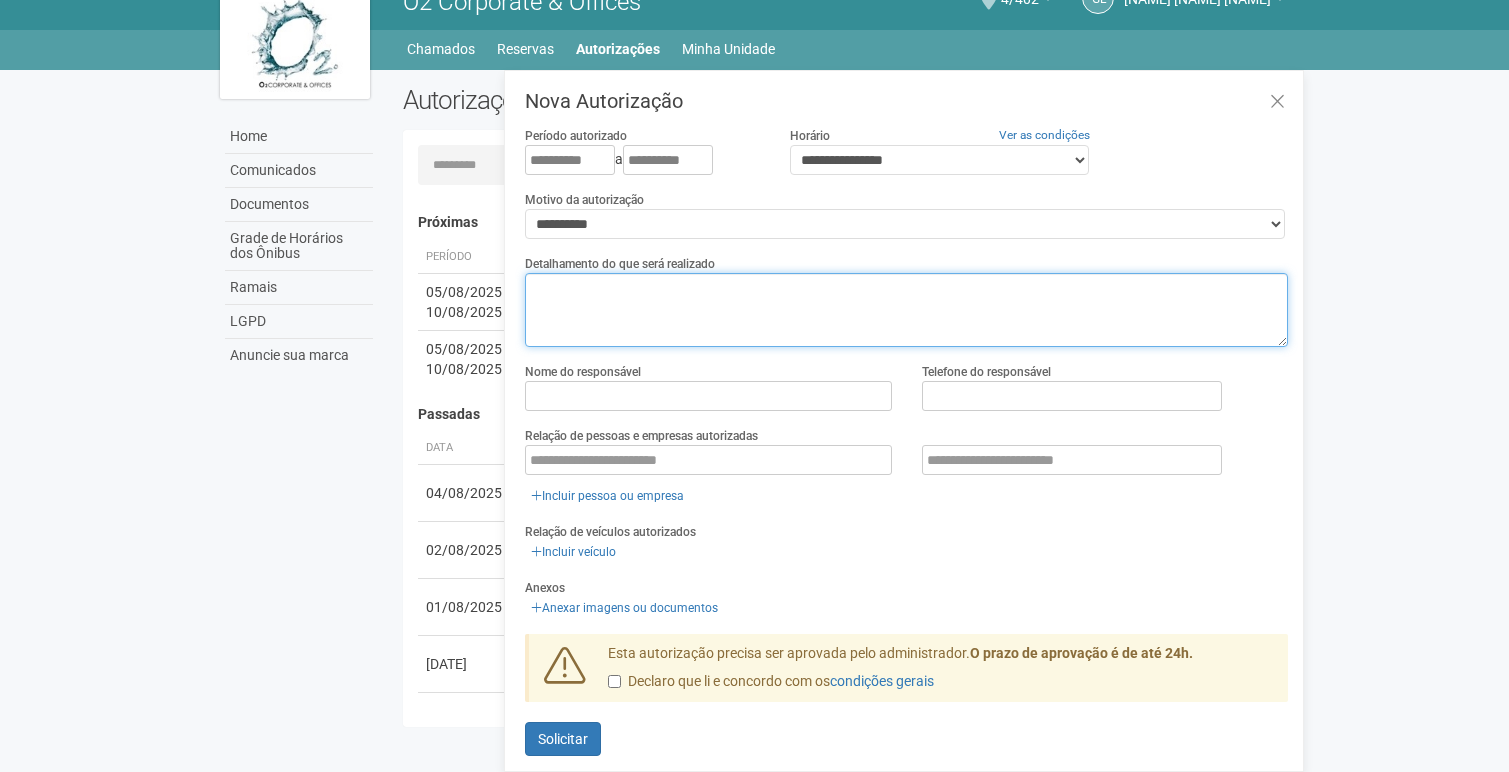 click at bounding box center [906, 310] 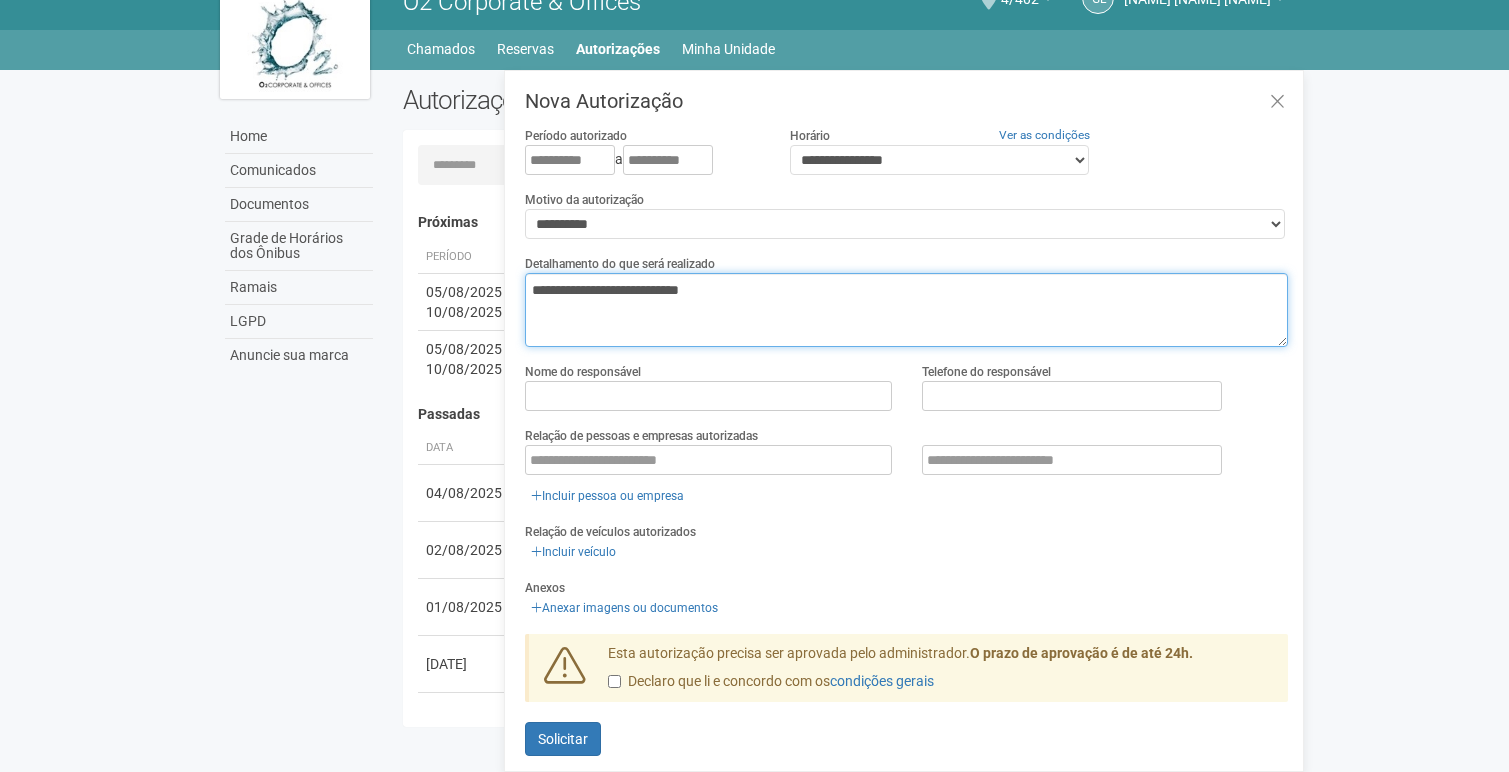 type on "**********" 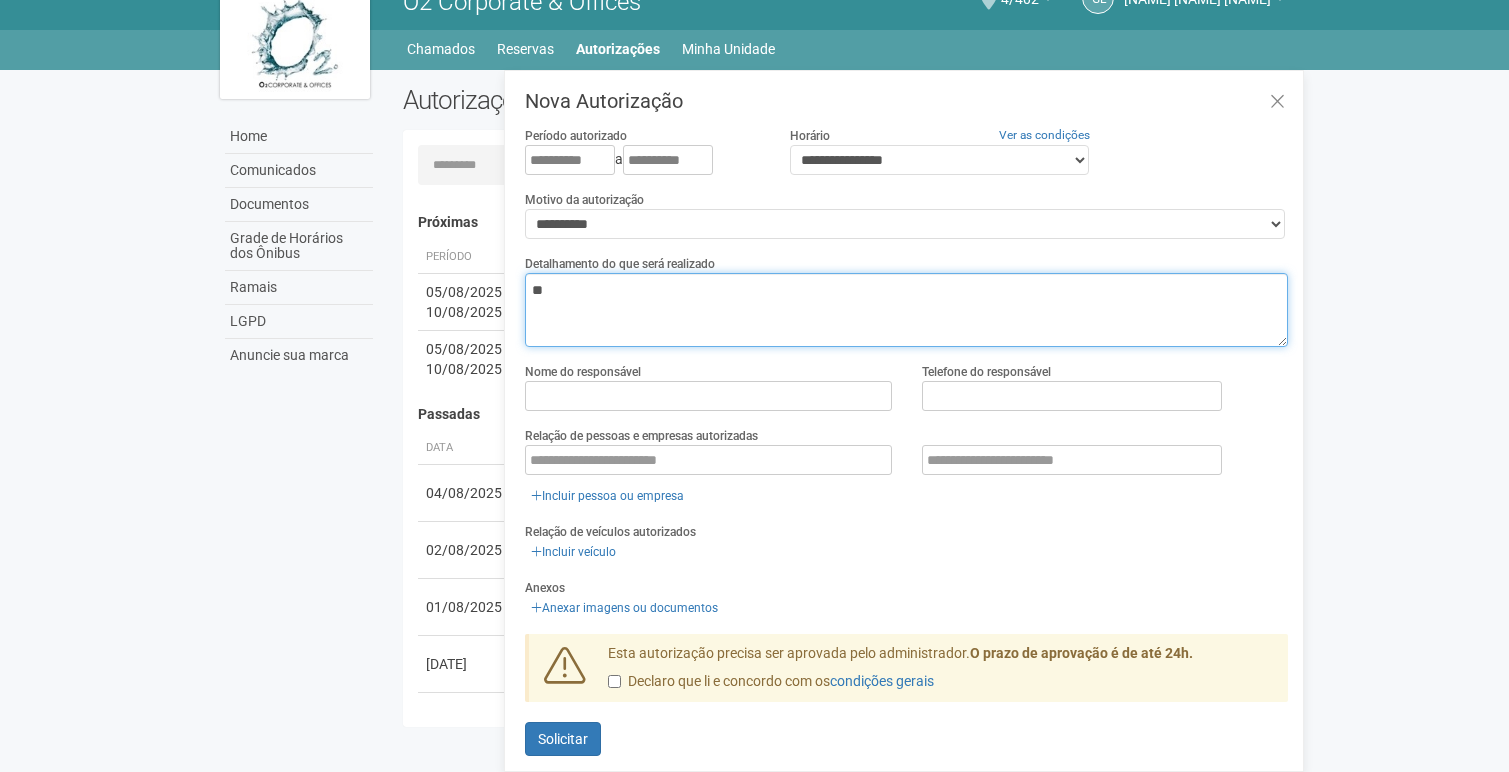 type on "*" 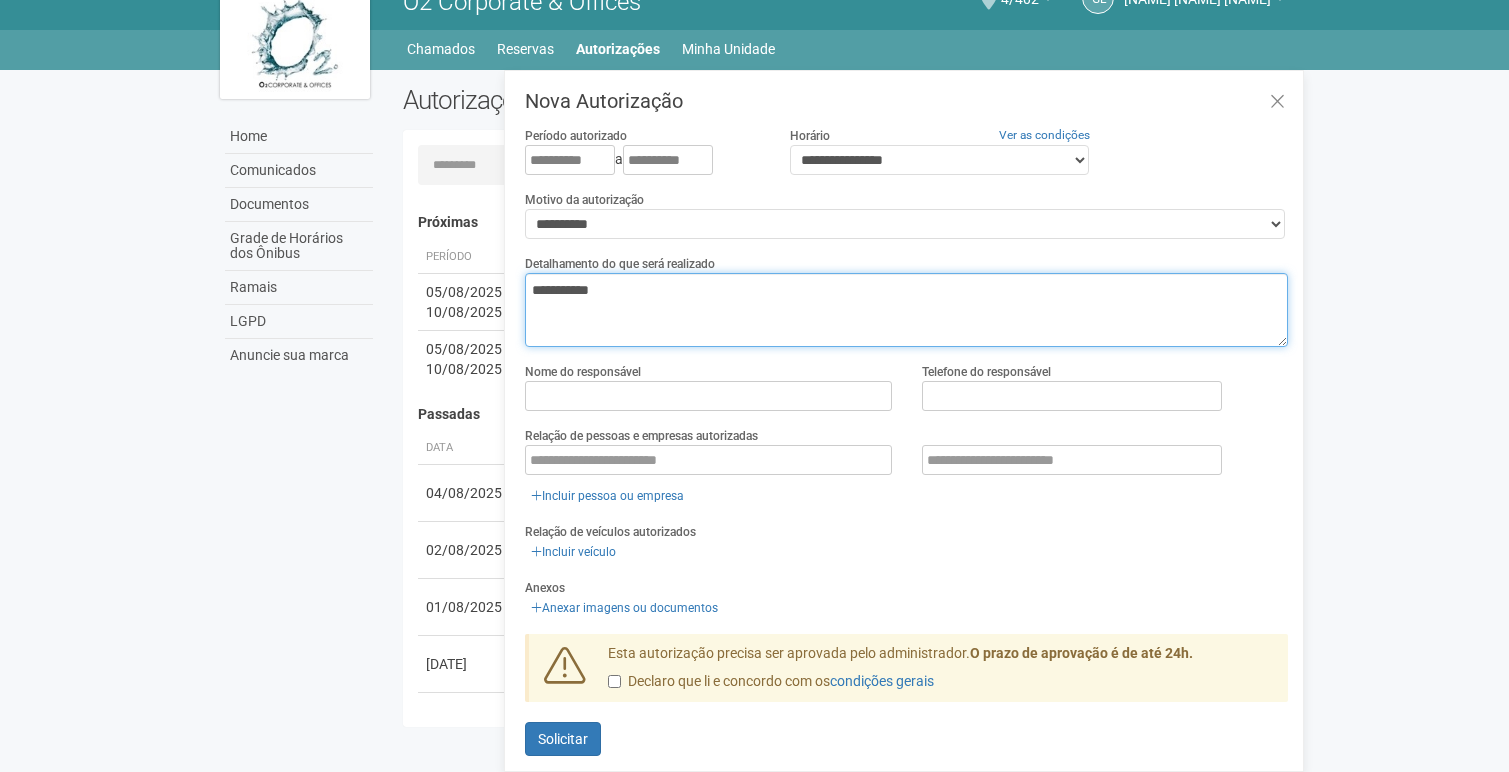 type on "**********" 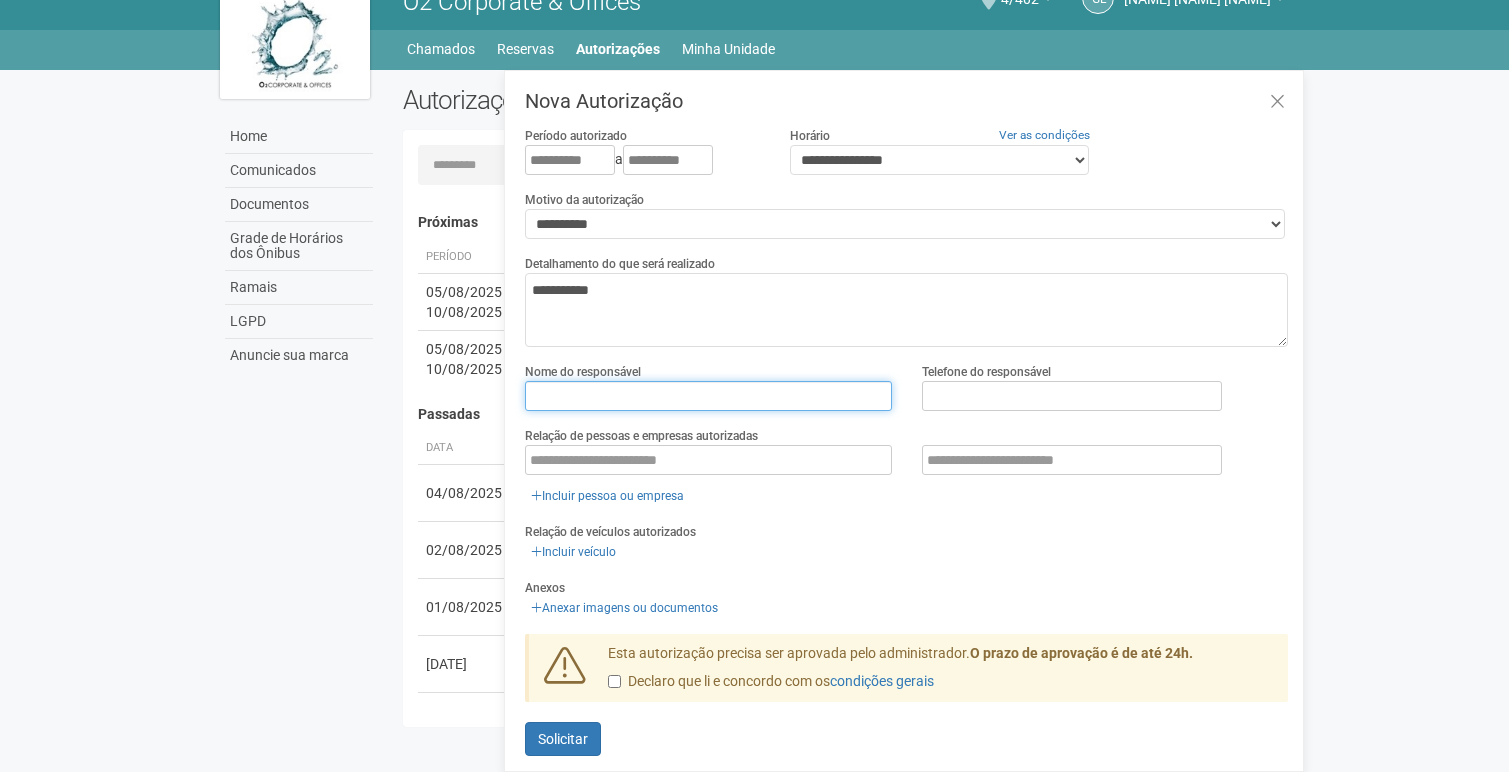 click at bounding box center [708, 396] 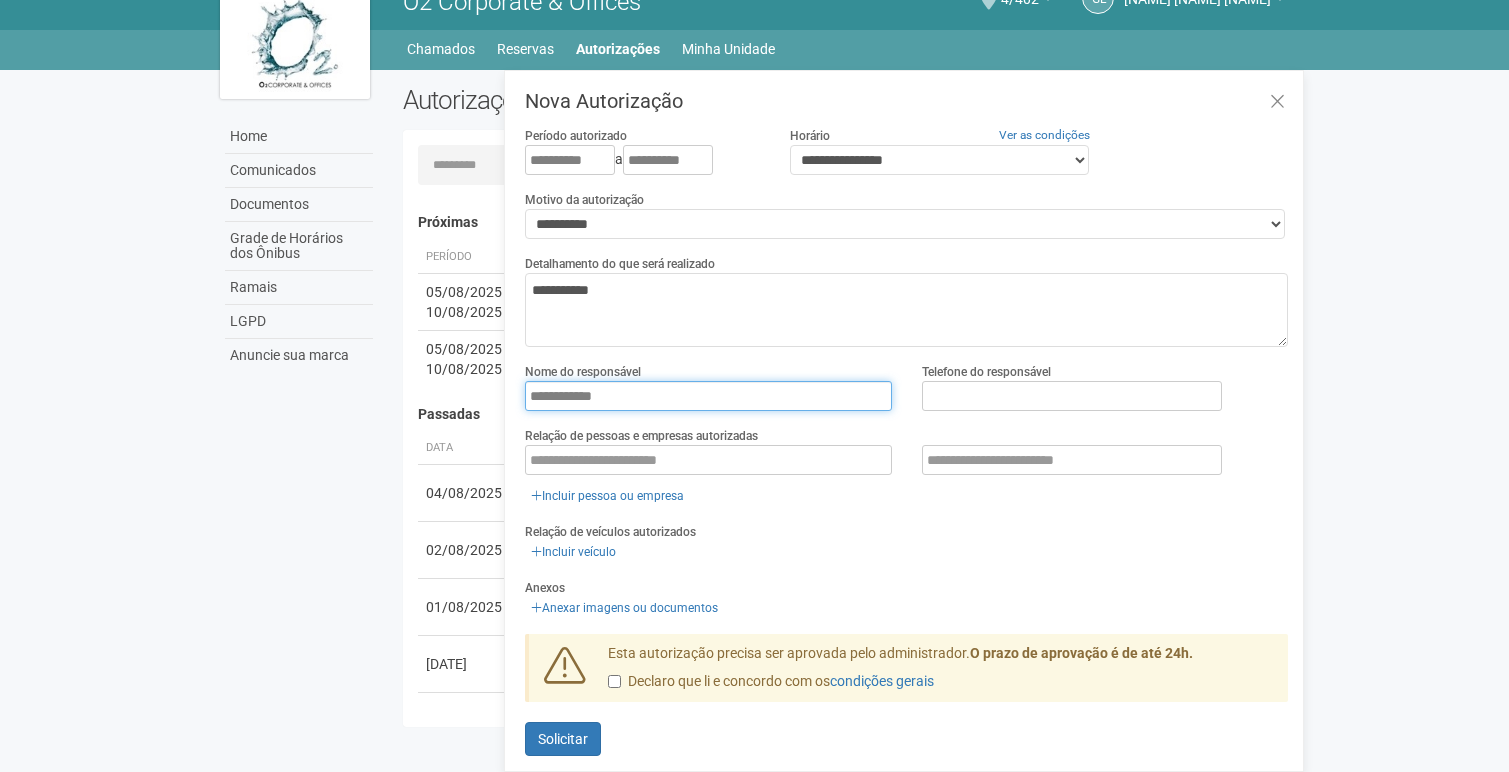 type on "**********" 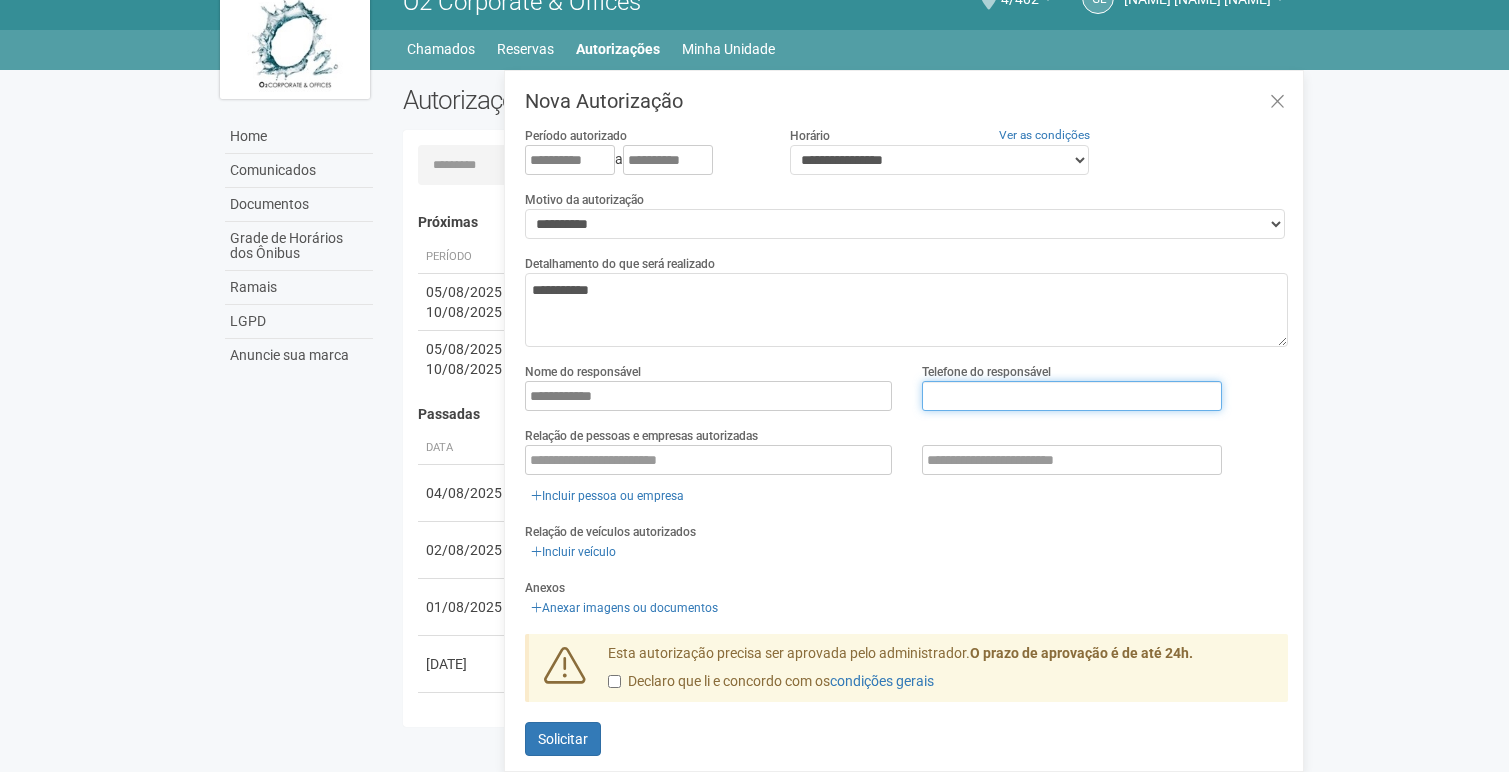 click at bounding box center [1072, 396] 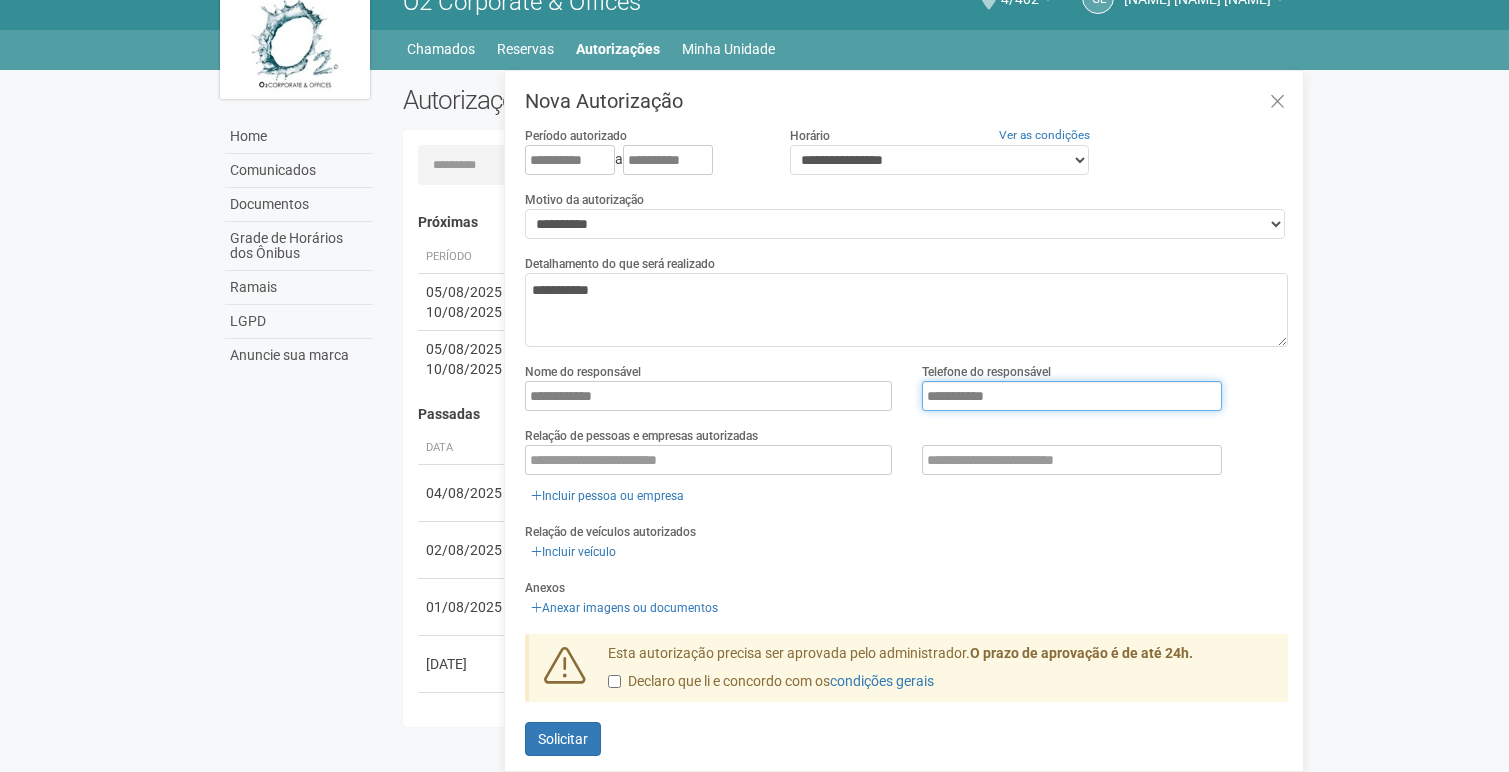 type on "**********" 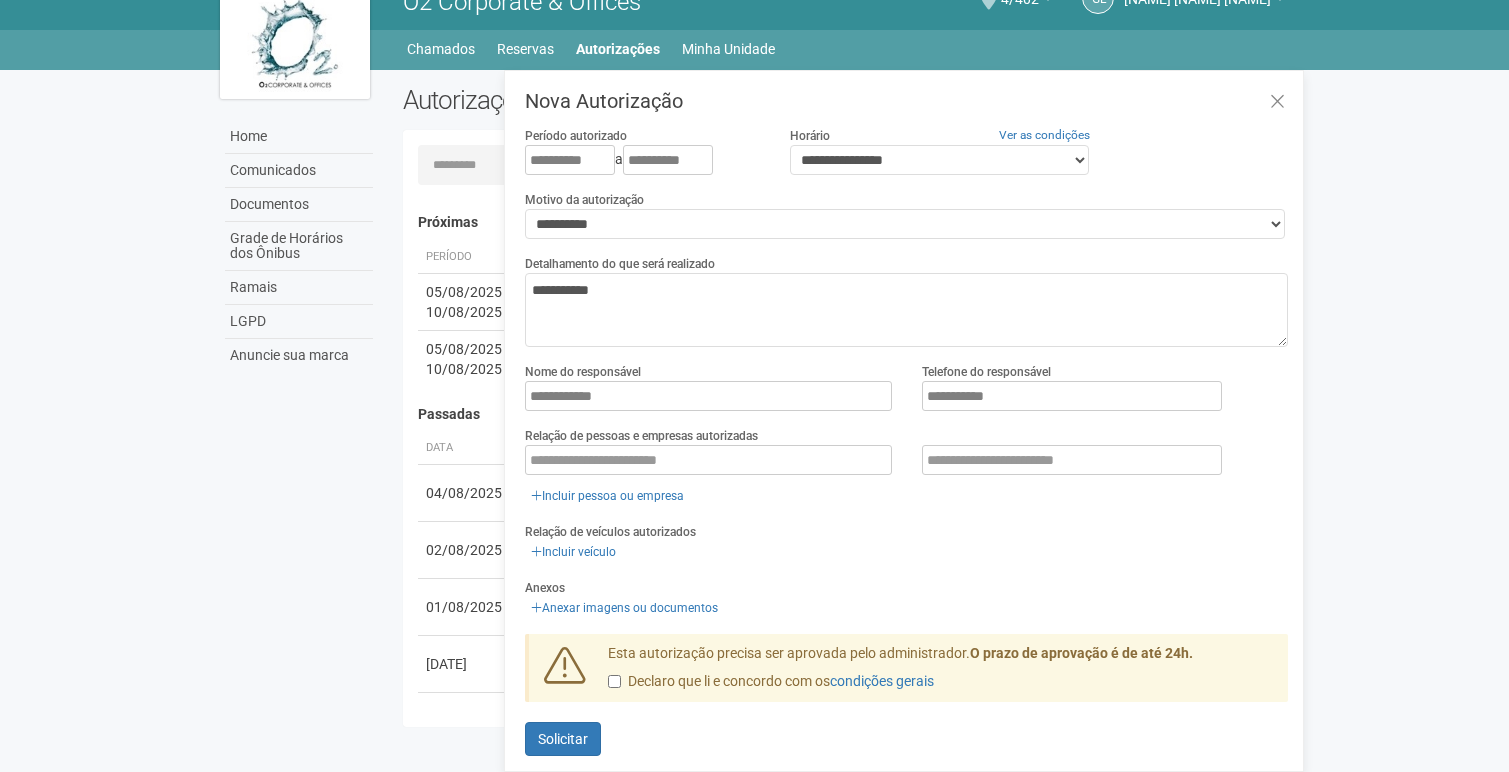 click on "Nome do responsável
[NAME]
Telefone do responsável
[PHONE]" at bounding box center [906, 394] 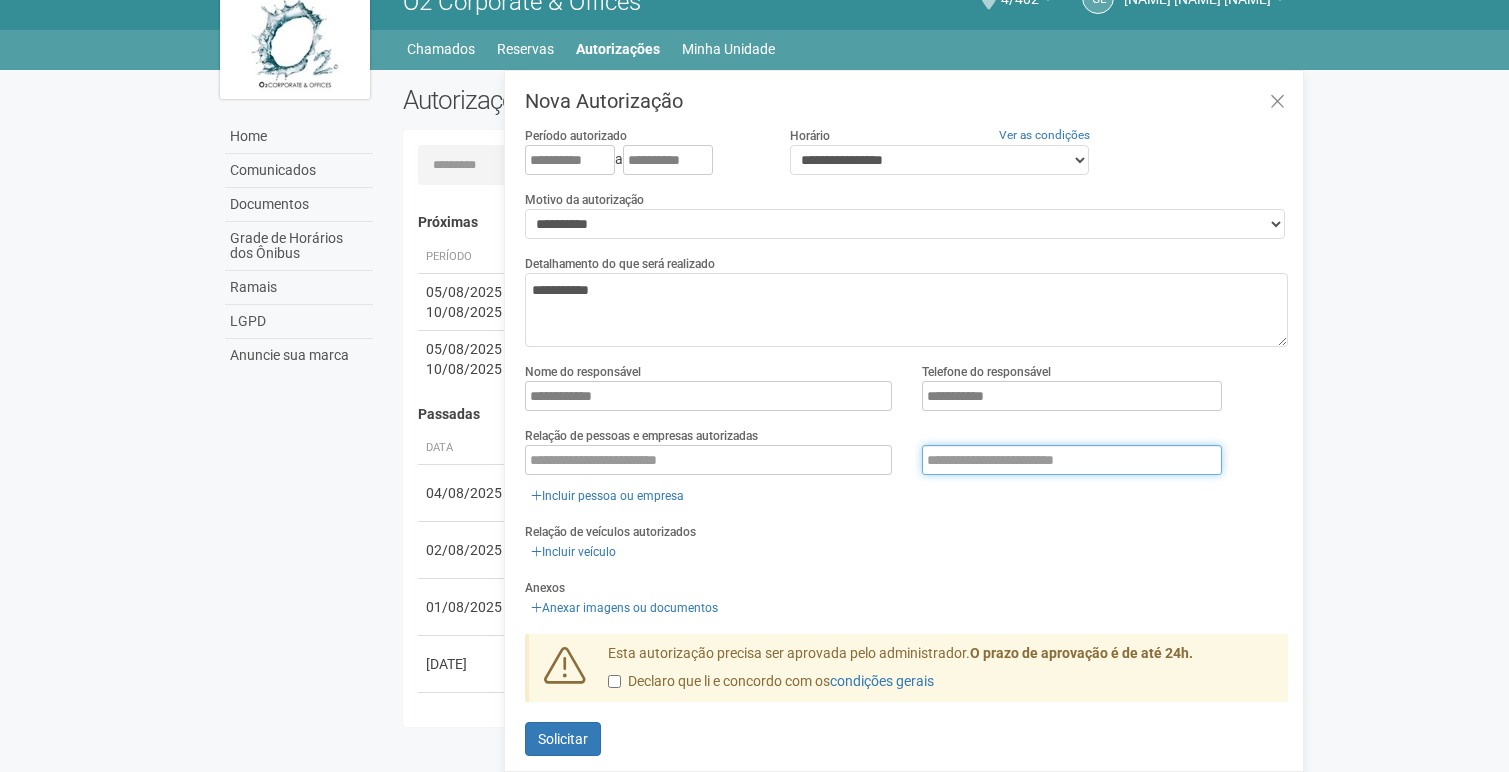 click at bounding box center (1072, 460) 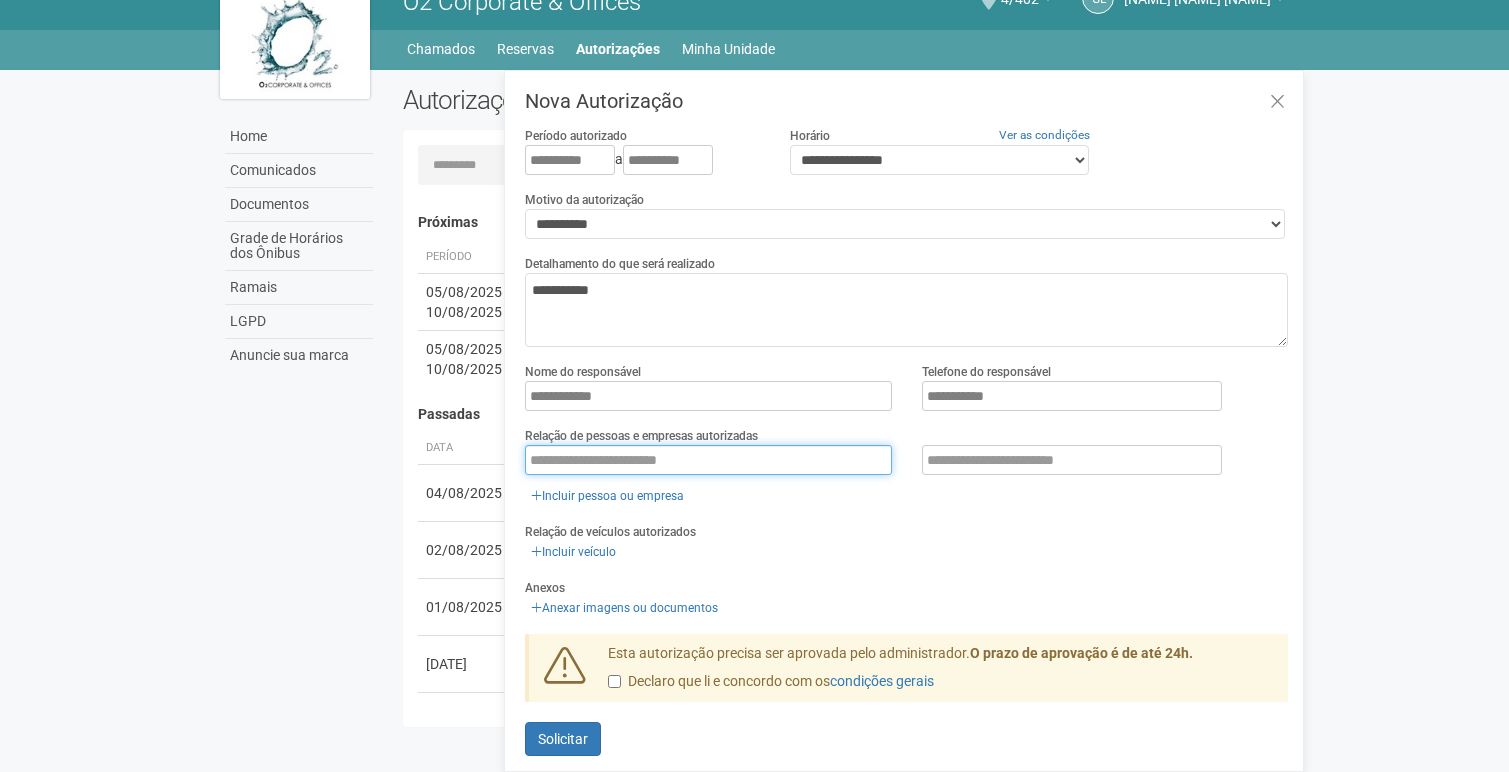 click at bounding box center [708, 460] 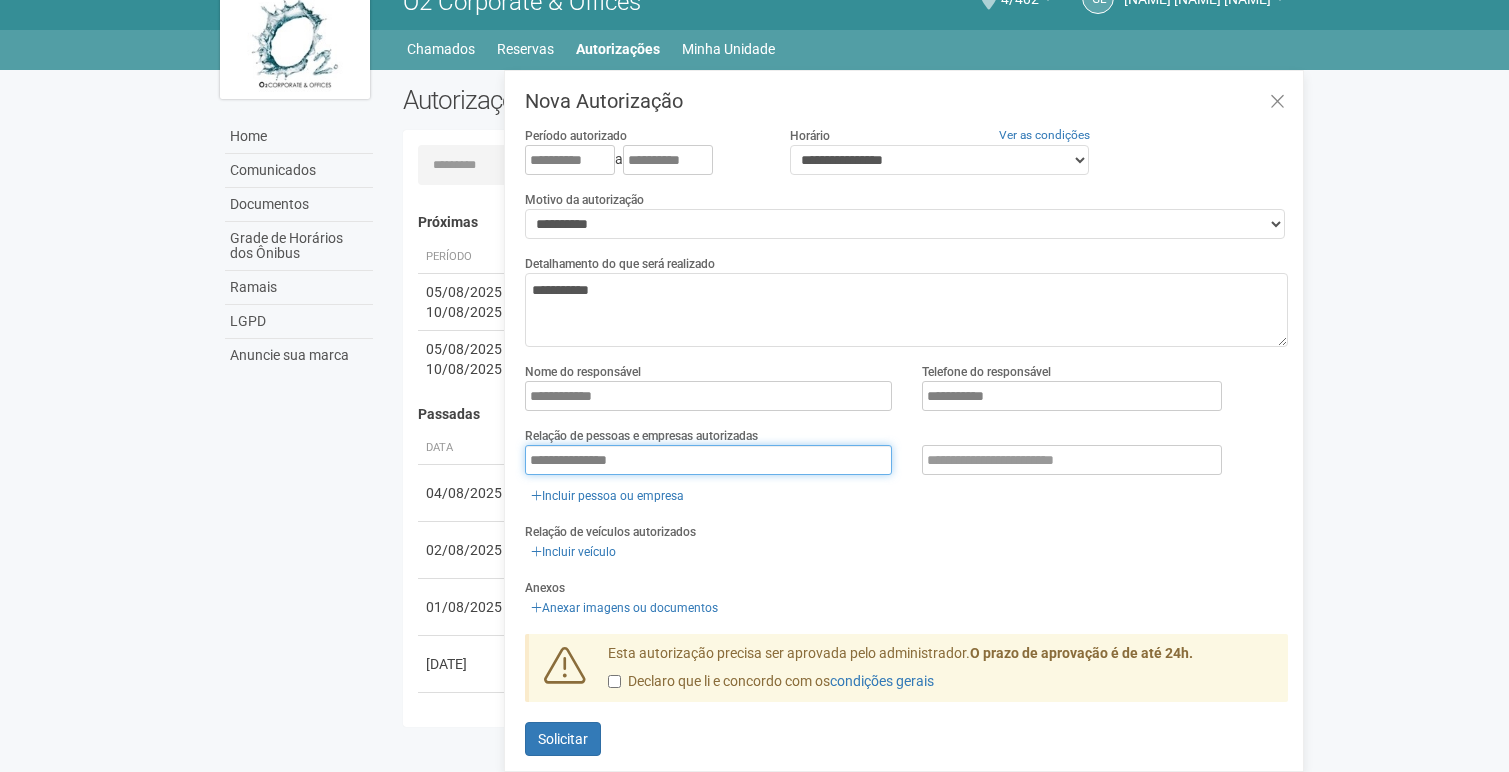 type 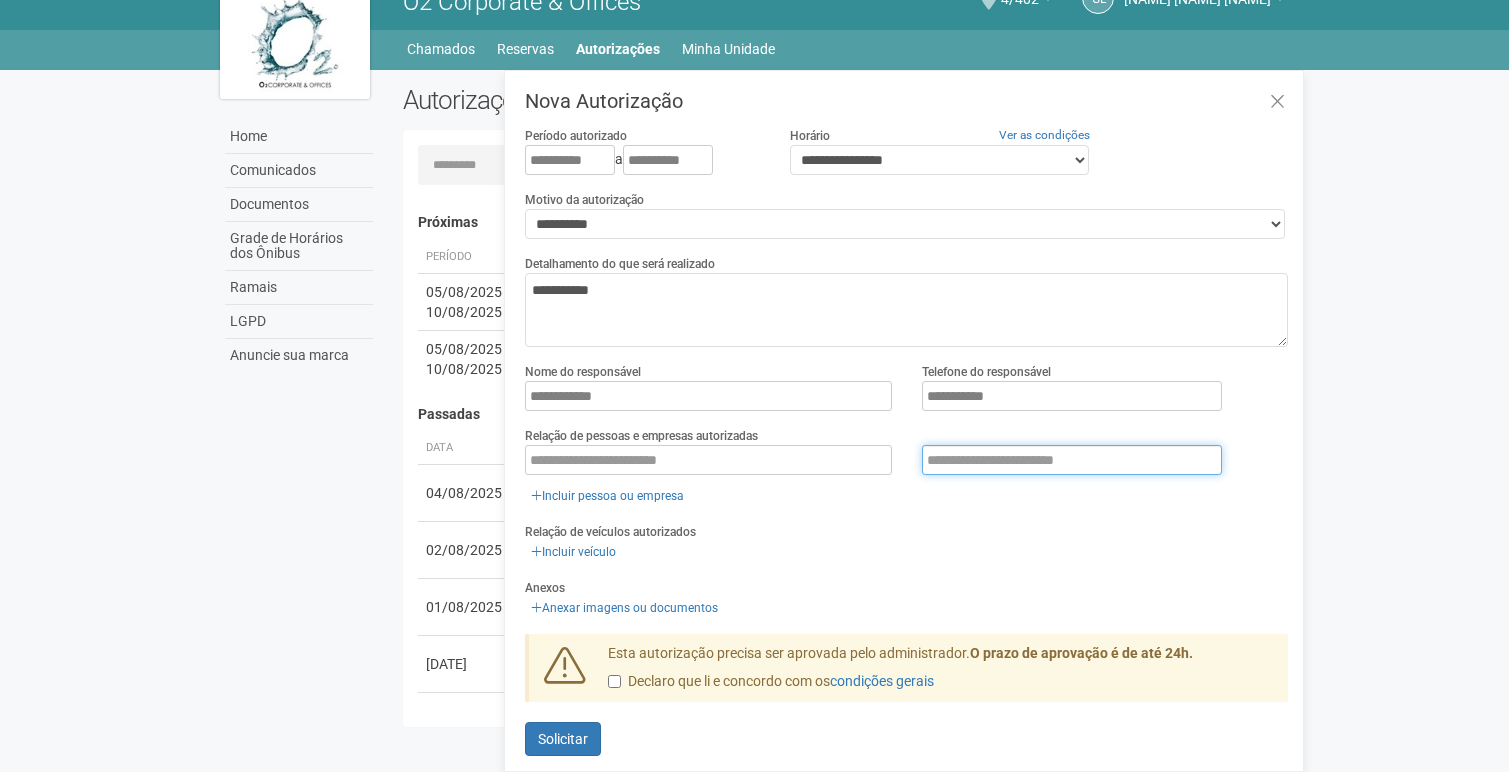 click at bounding box center (1072, 460) 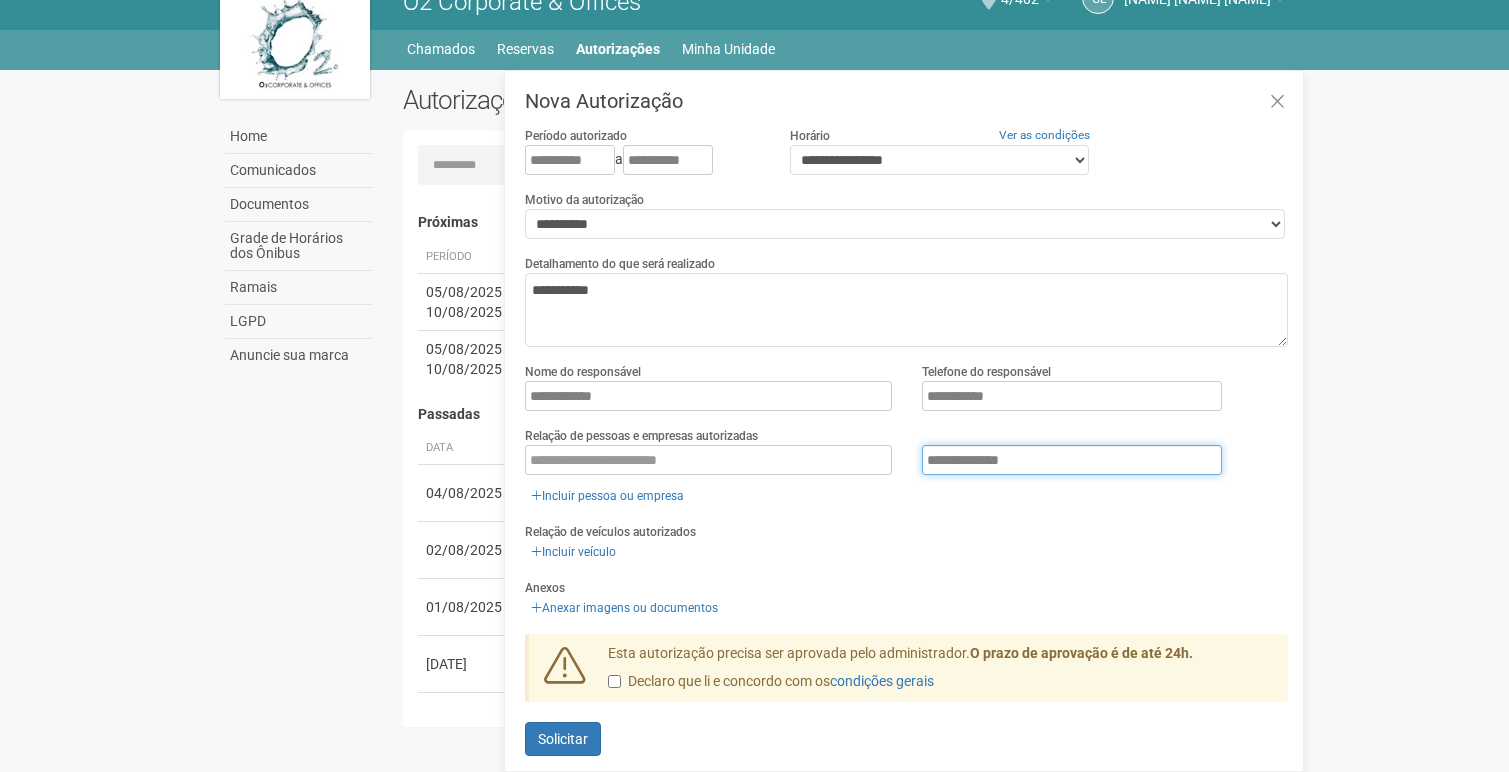 type on "**********" 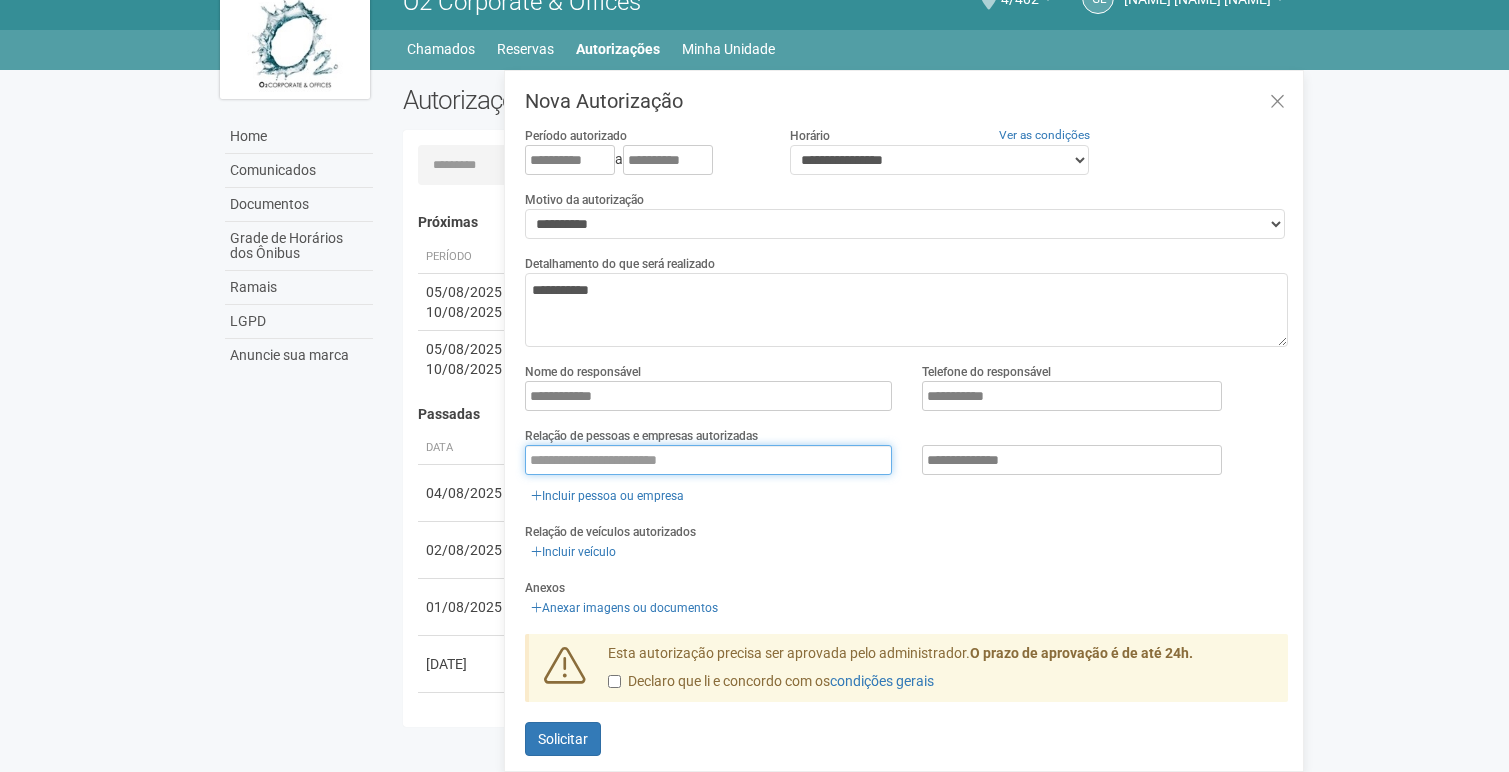 click at bounding box center (708, 460) 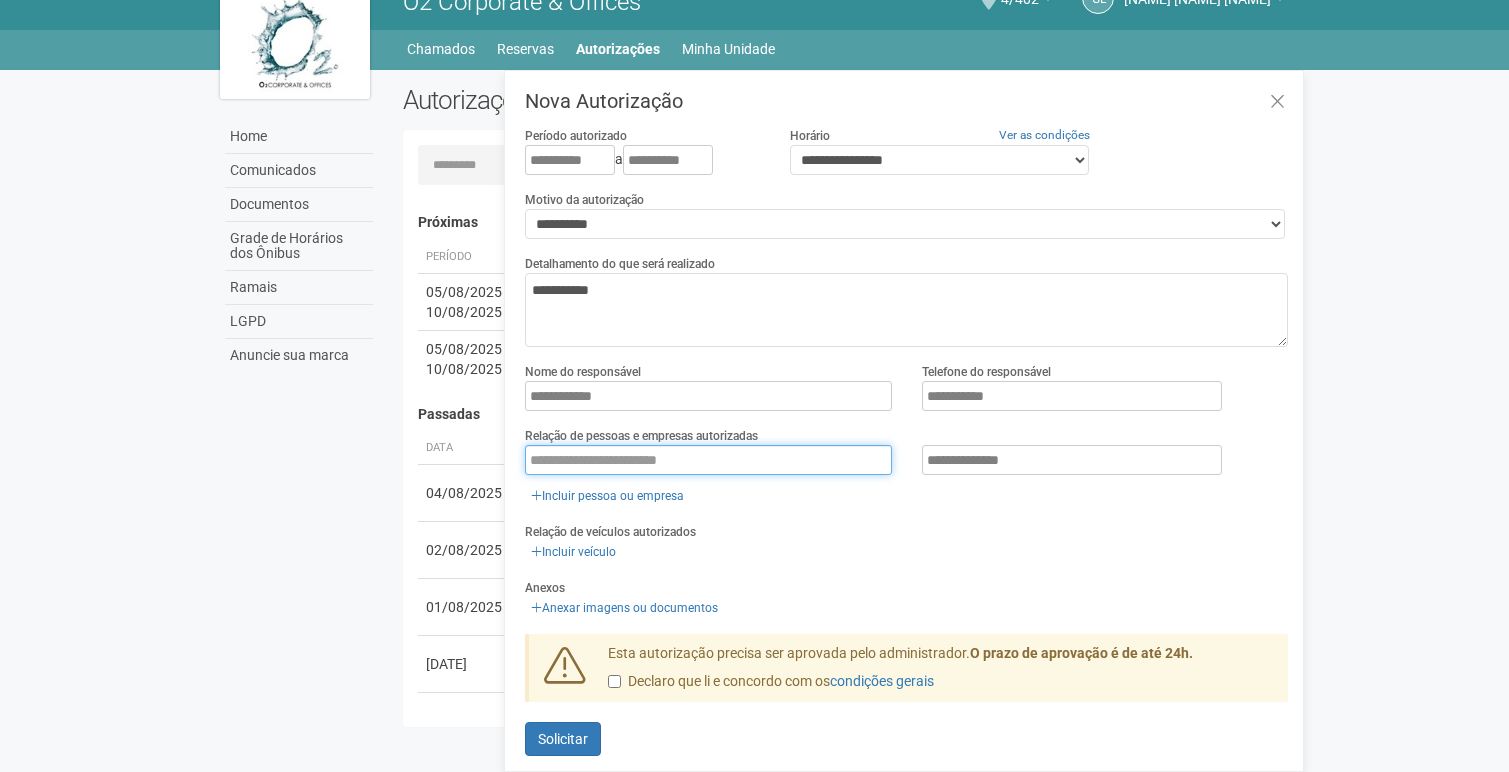 click at bounding box center [708, 460] 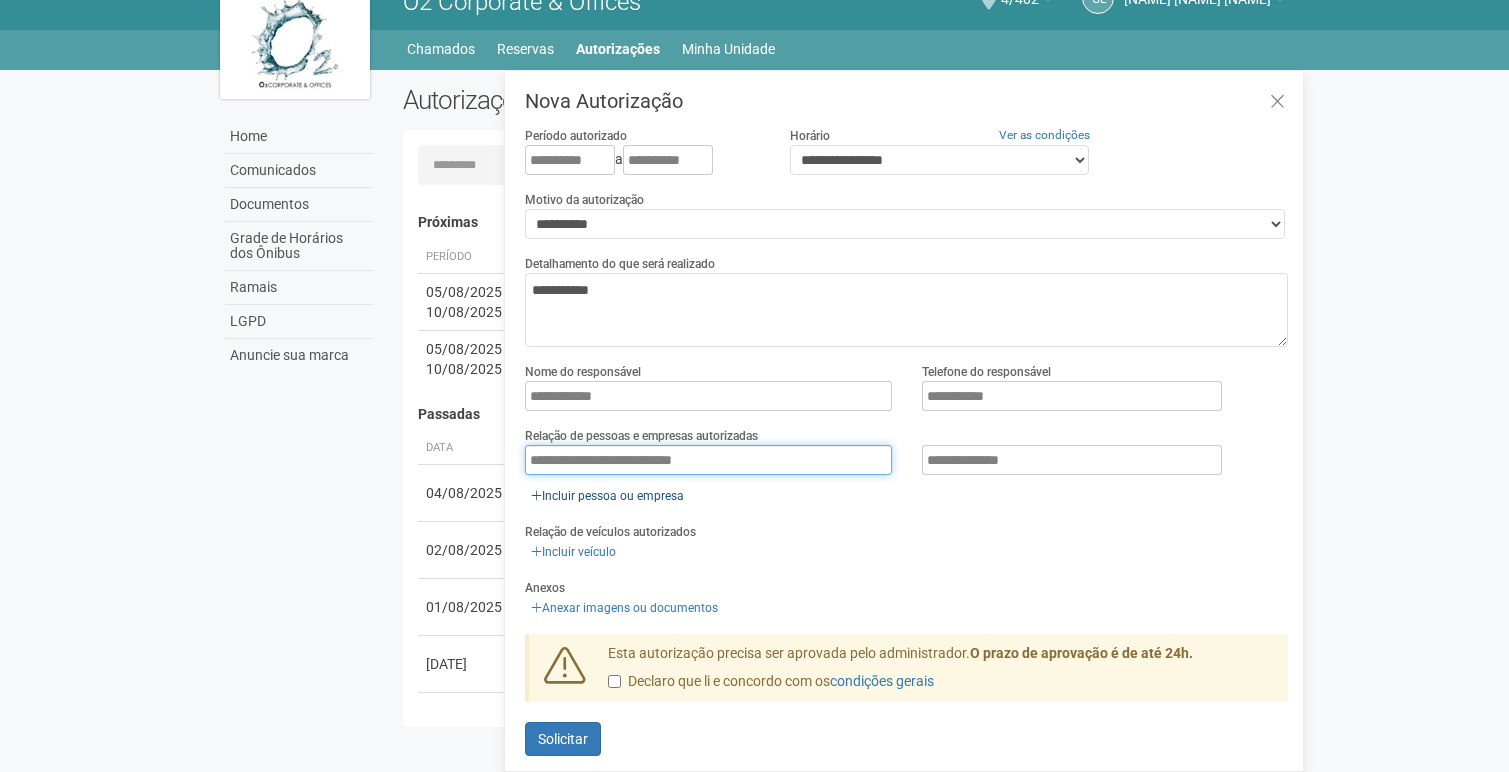 type on "**********" 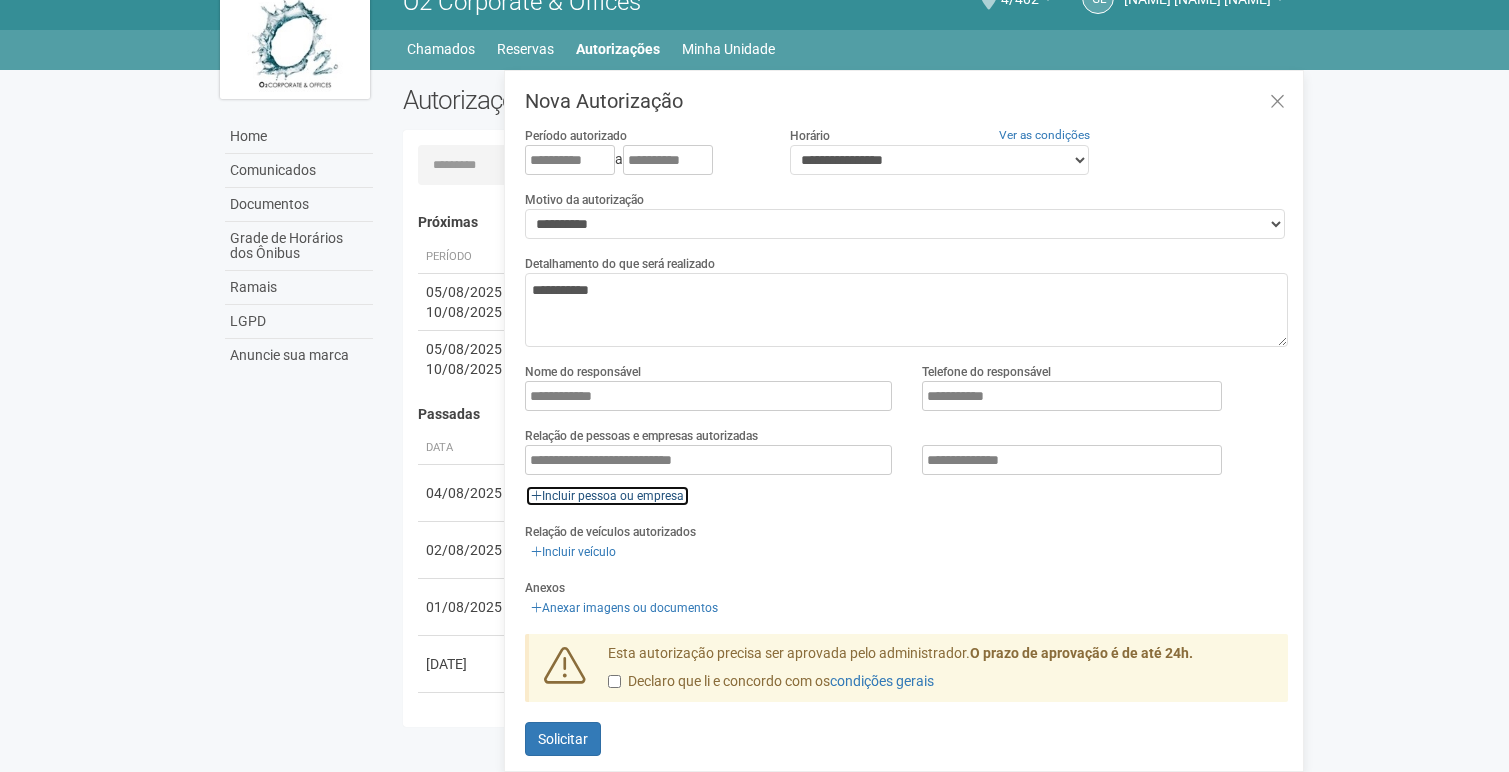 click on "Incluir pessoa ou empresa" at bounding box center [607, 496] 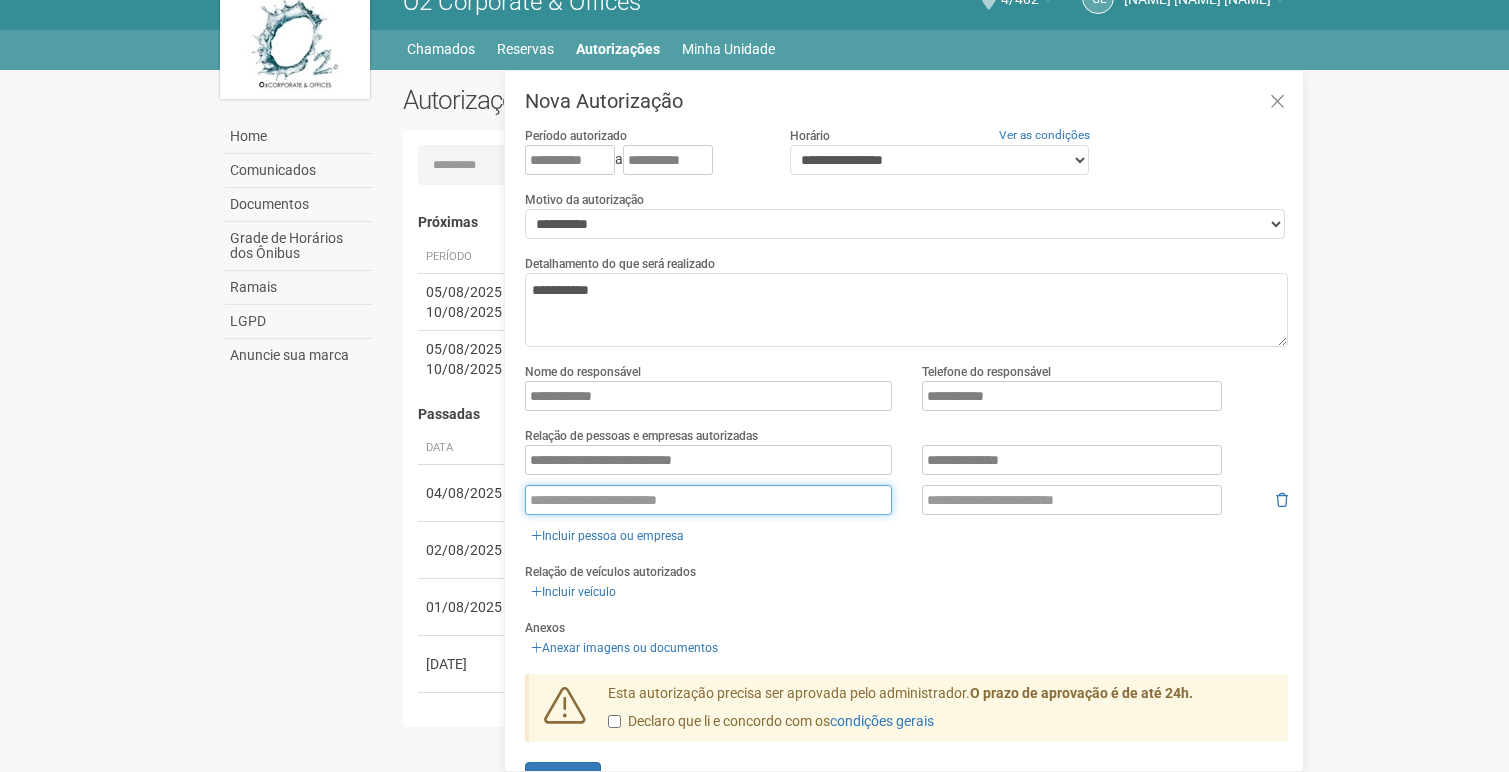 click at bounding box center [708, 500] 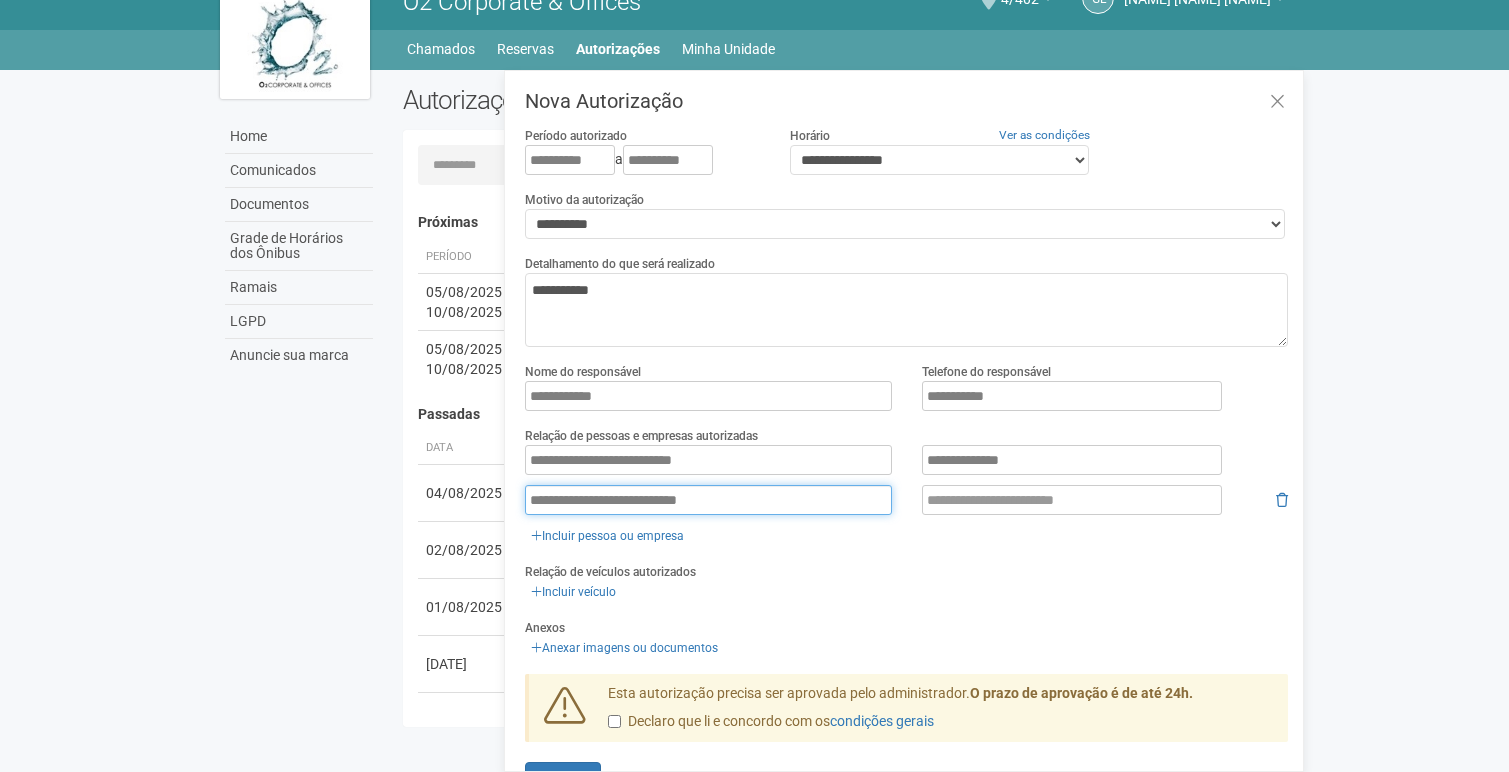 type on "**********" 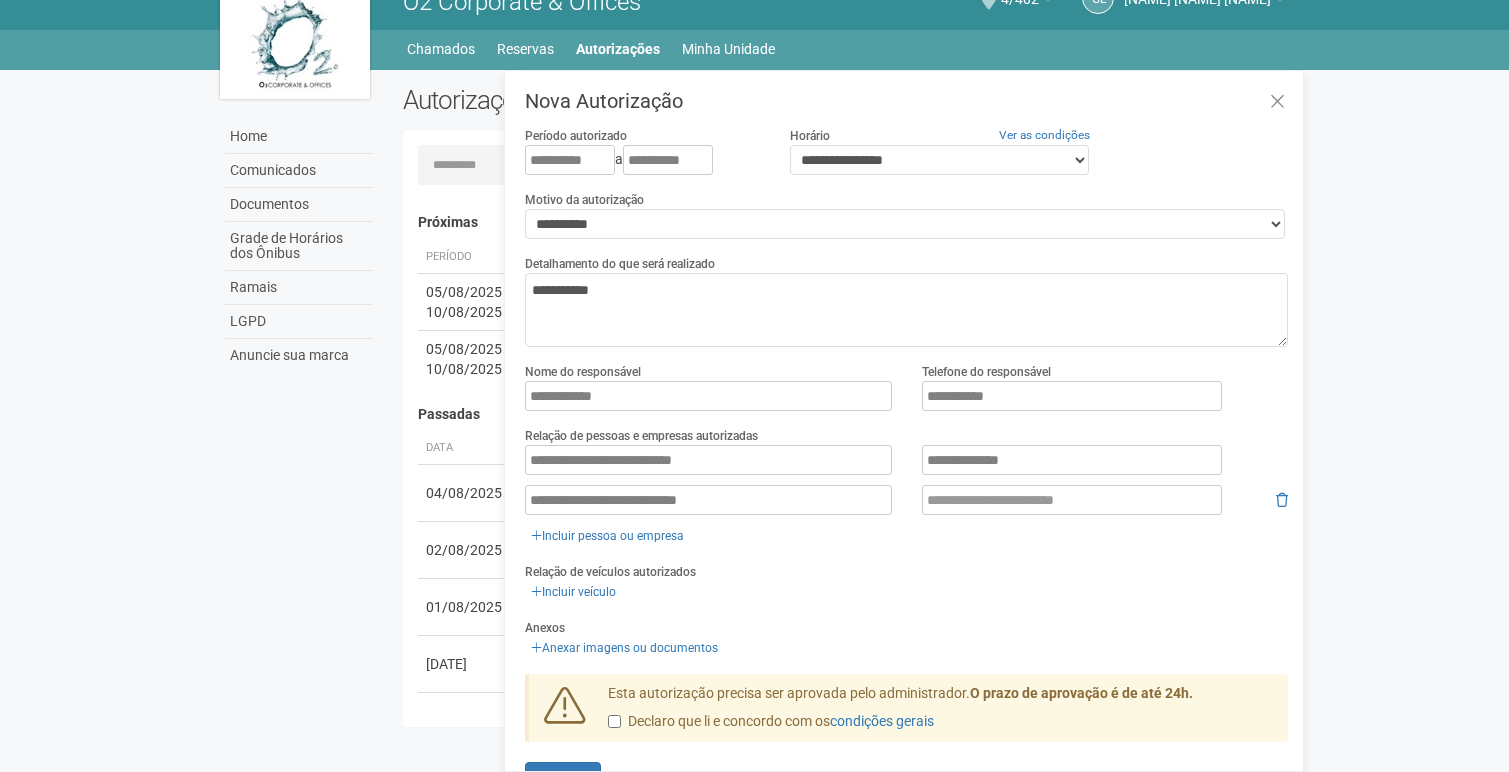 click on "Nova Autorização
Período autorizado
[DATE]
a
[DATE]
Horário
Ver as condições
[NAME]
[NAME]
[NAME]
Motivo da autorização
[NAME] [NAME] [NAME] [NAME] [NAME] [NAME] [NAME]
Detalhamento do que será realizado
[NAME]
Nome do responsável
[NAME]
Telefone do responsável
[PHONE]
Relação de pessoas e empresas autorizadas
[NAME]
[NAME]
[NAME]" at bounding box center (906, 460) 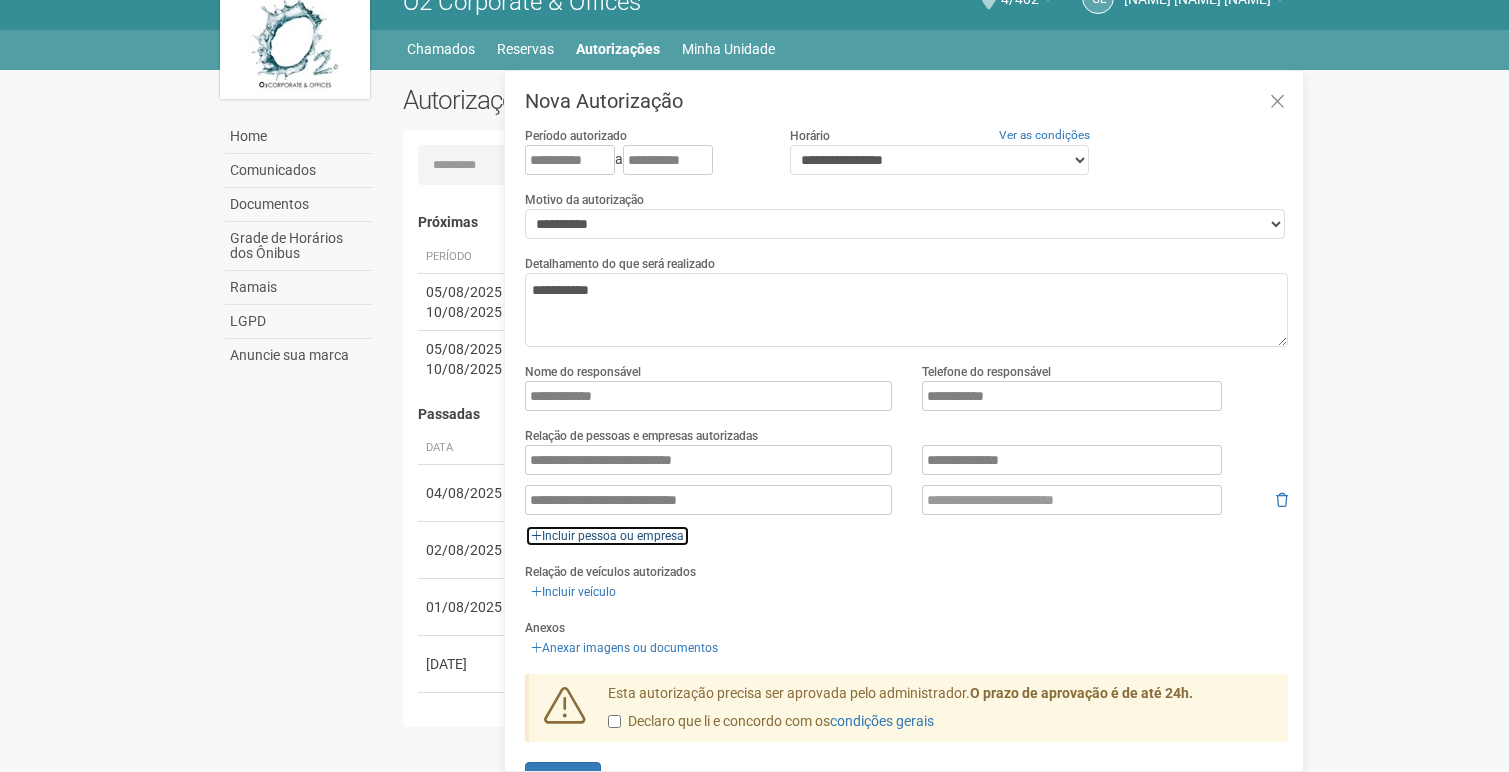 click on "Incluir pessoa ou empresa" at bounding box center (607, 536) 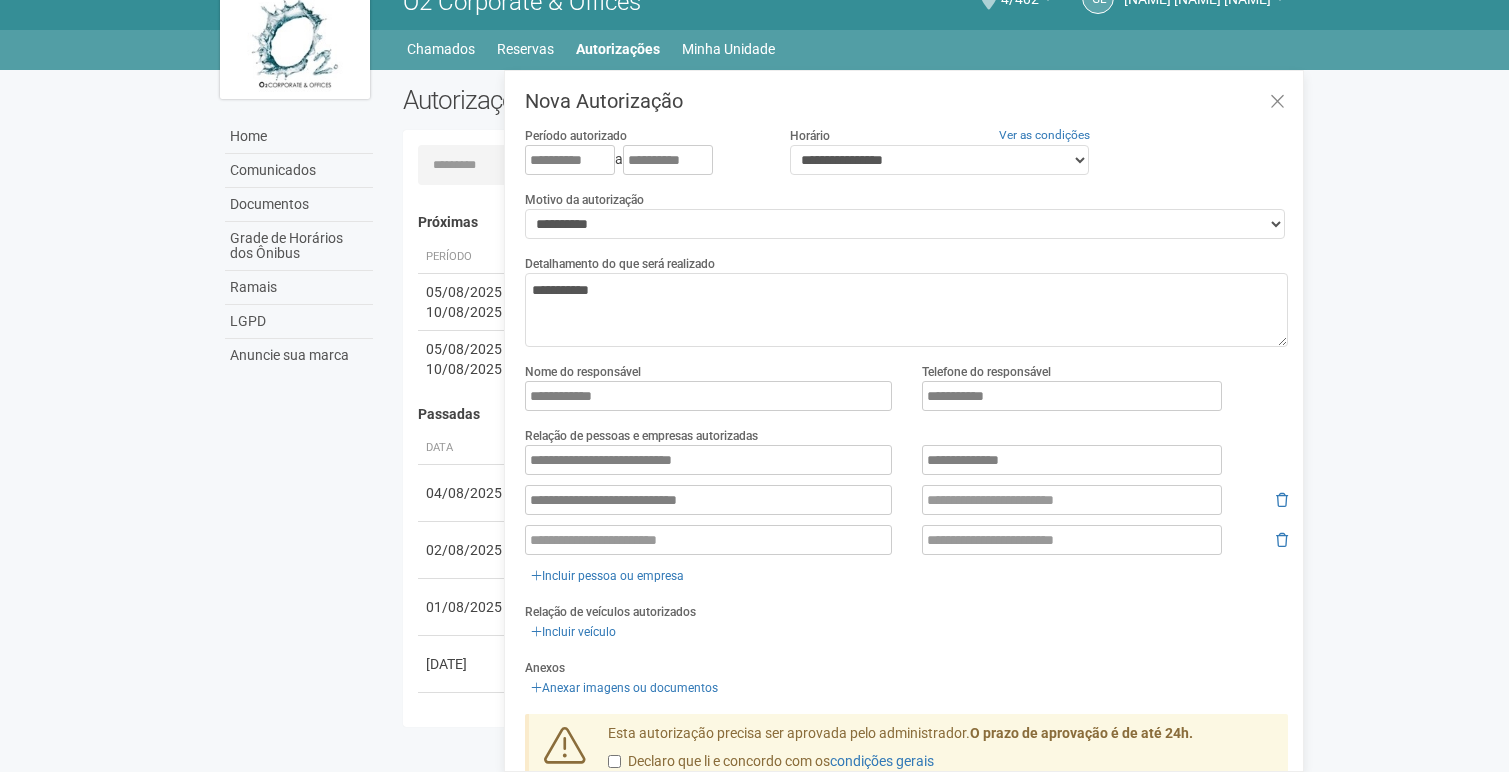 click on "**********" at bounding box center [906, 516] 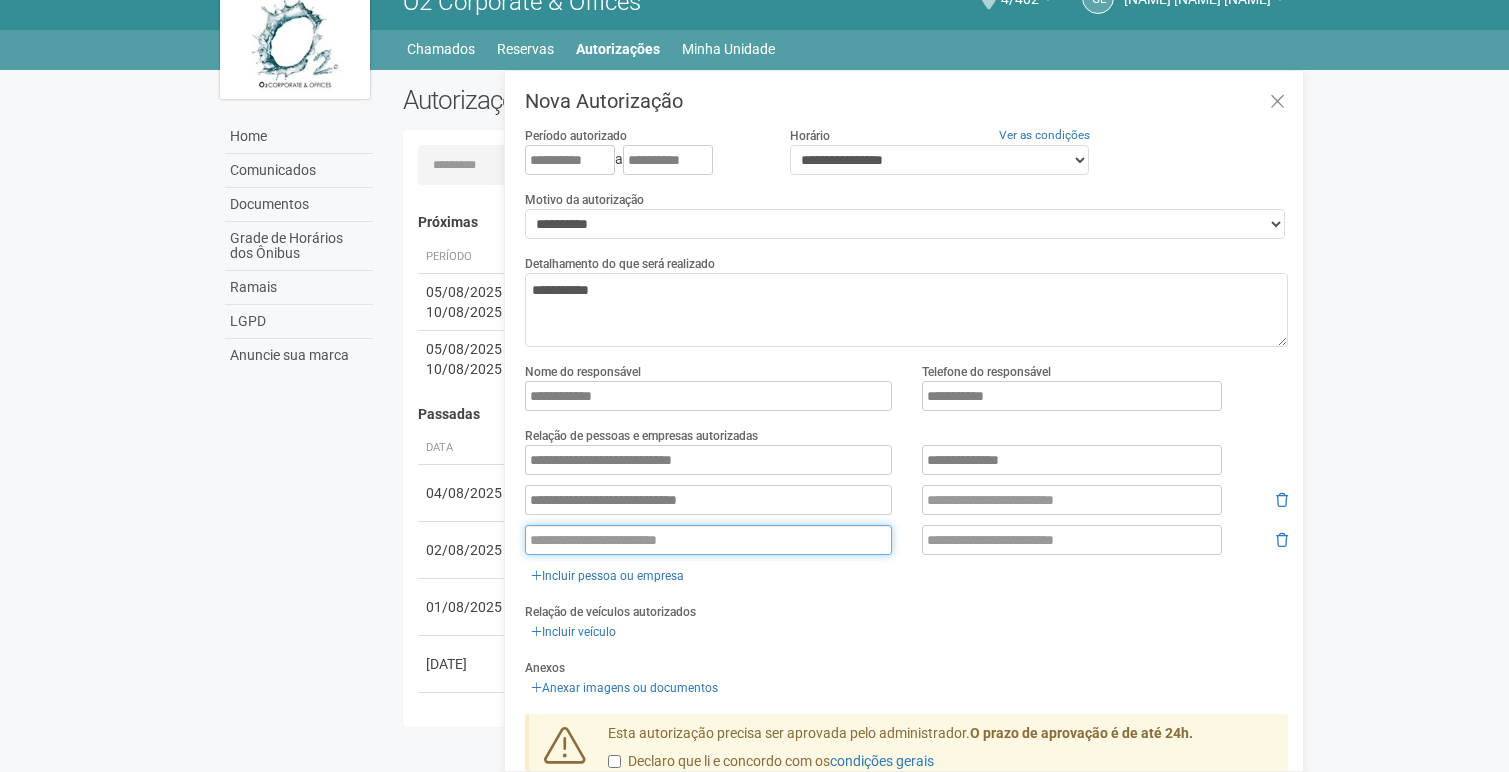 click at bounding box center (708, 540) 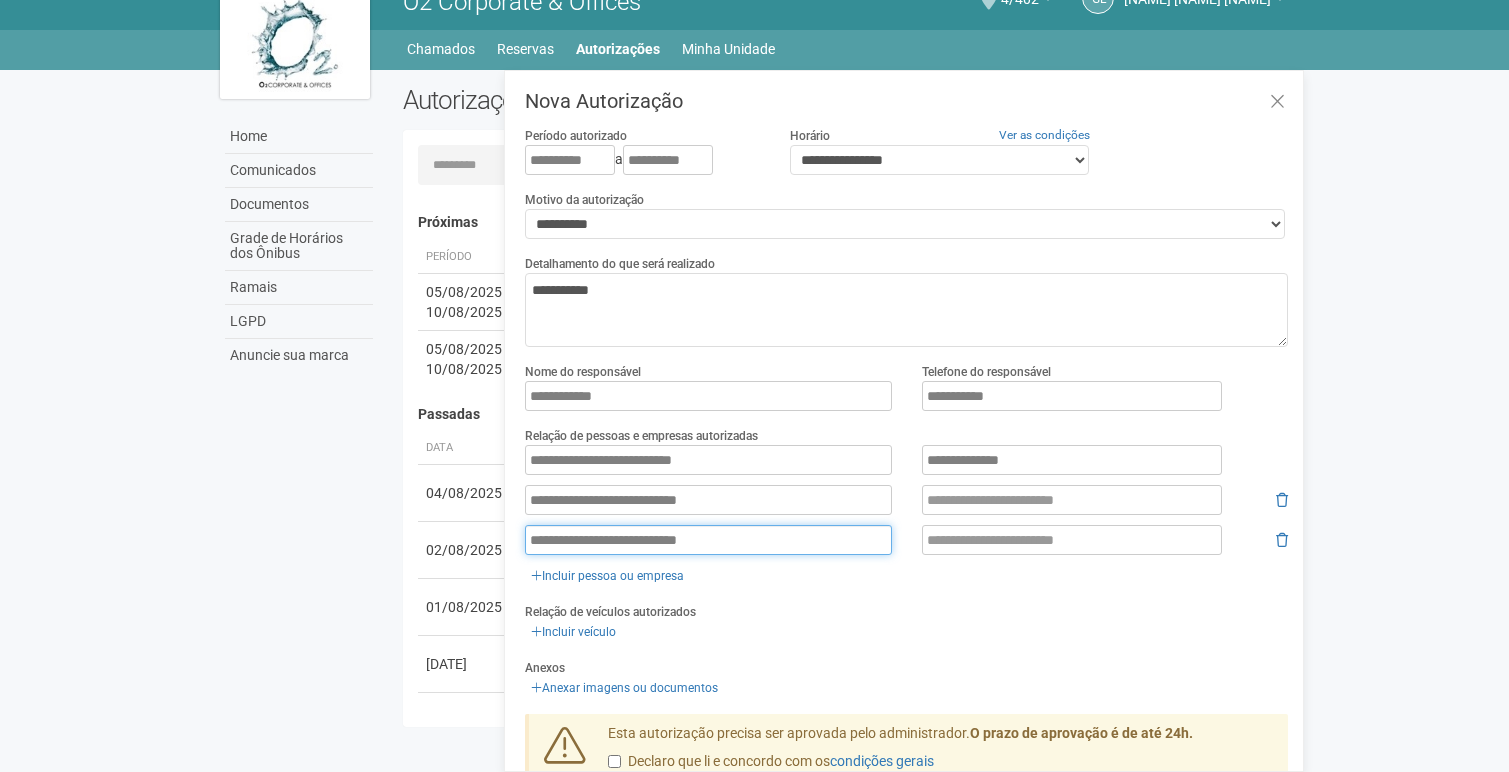 paste 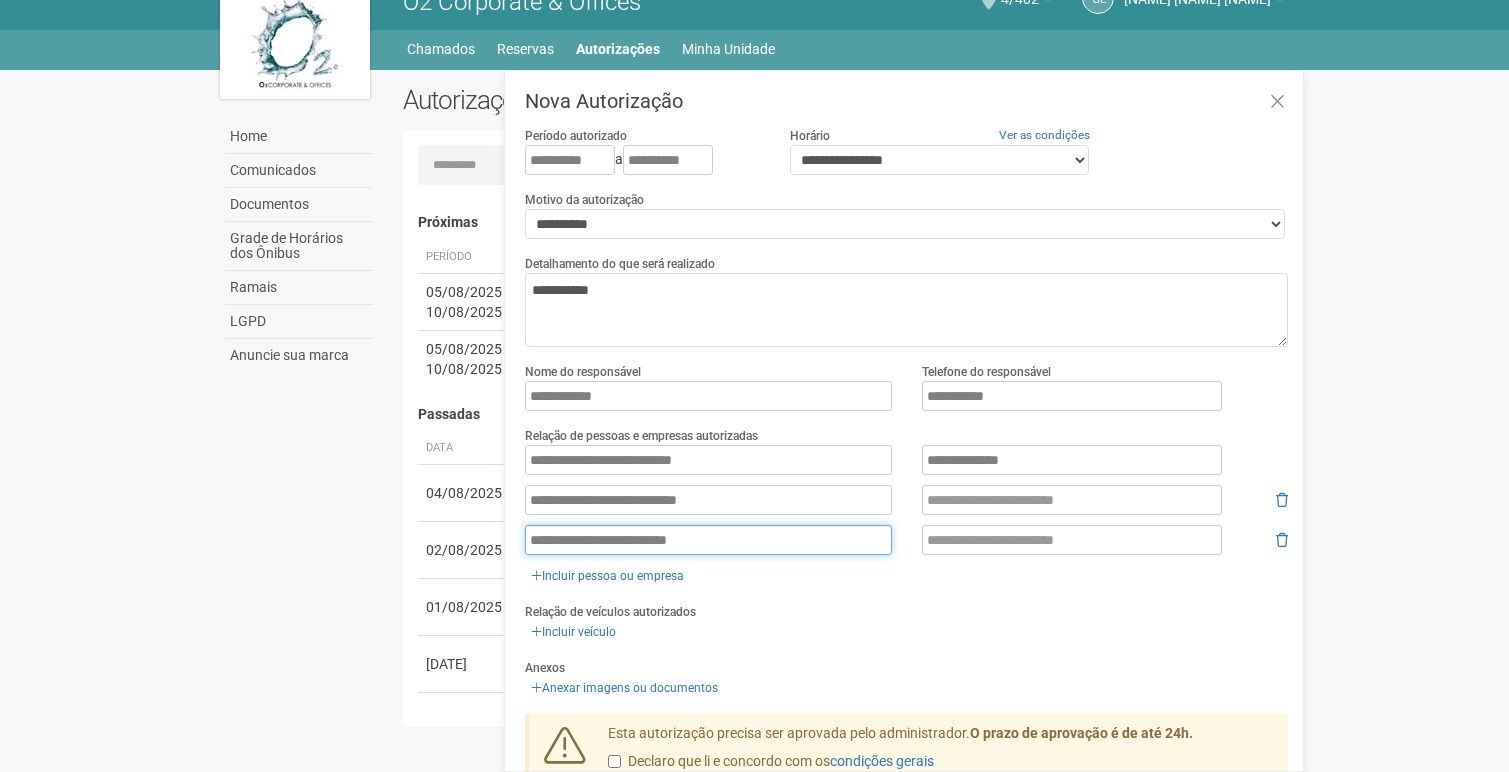 type on "**********" 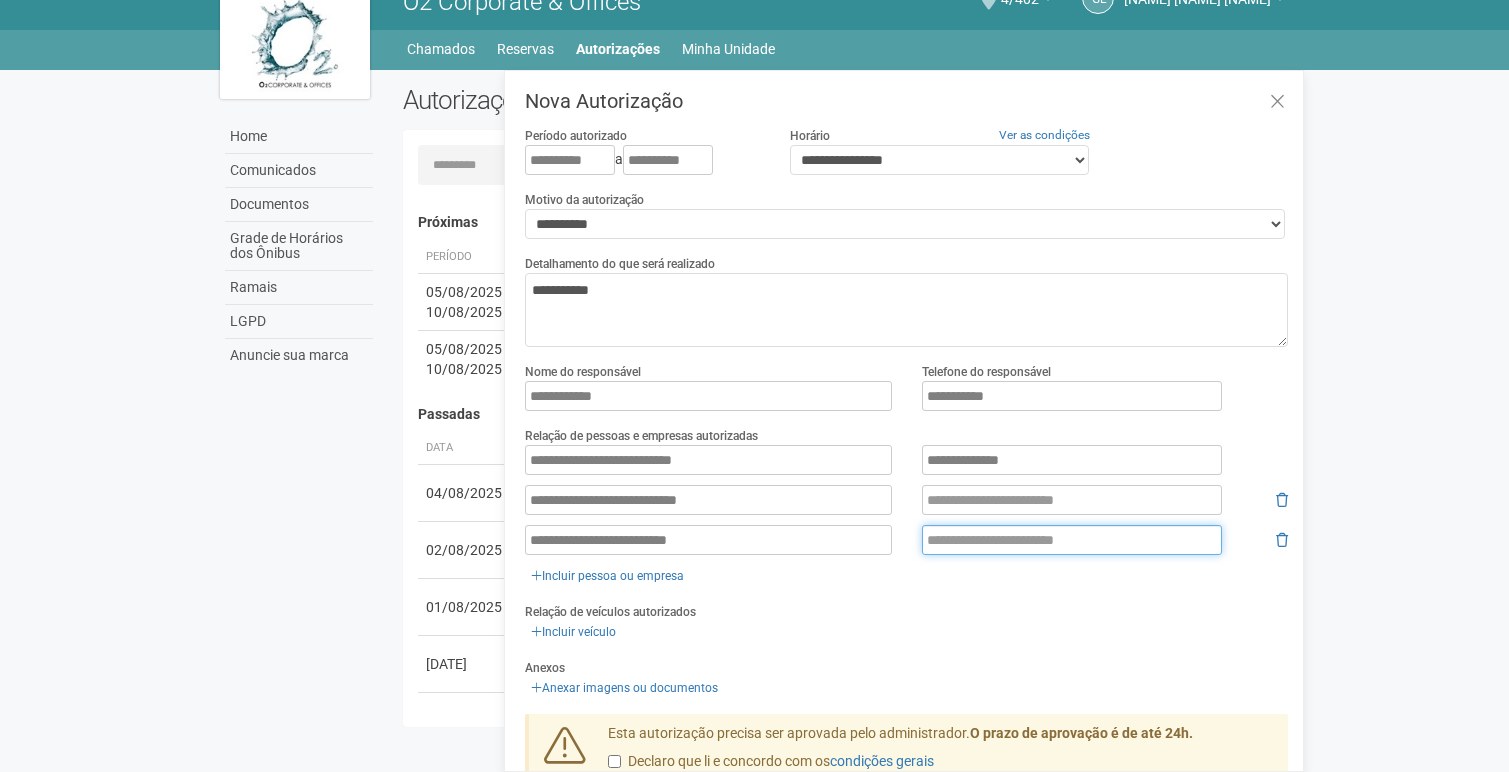 click at bounding box center [1072, 540] 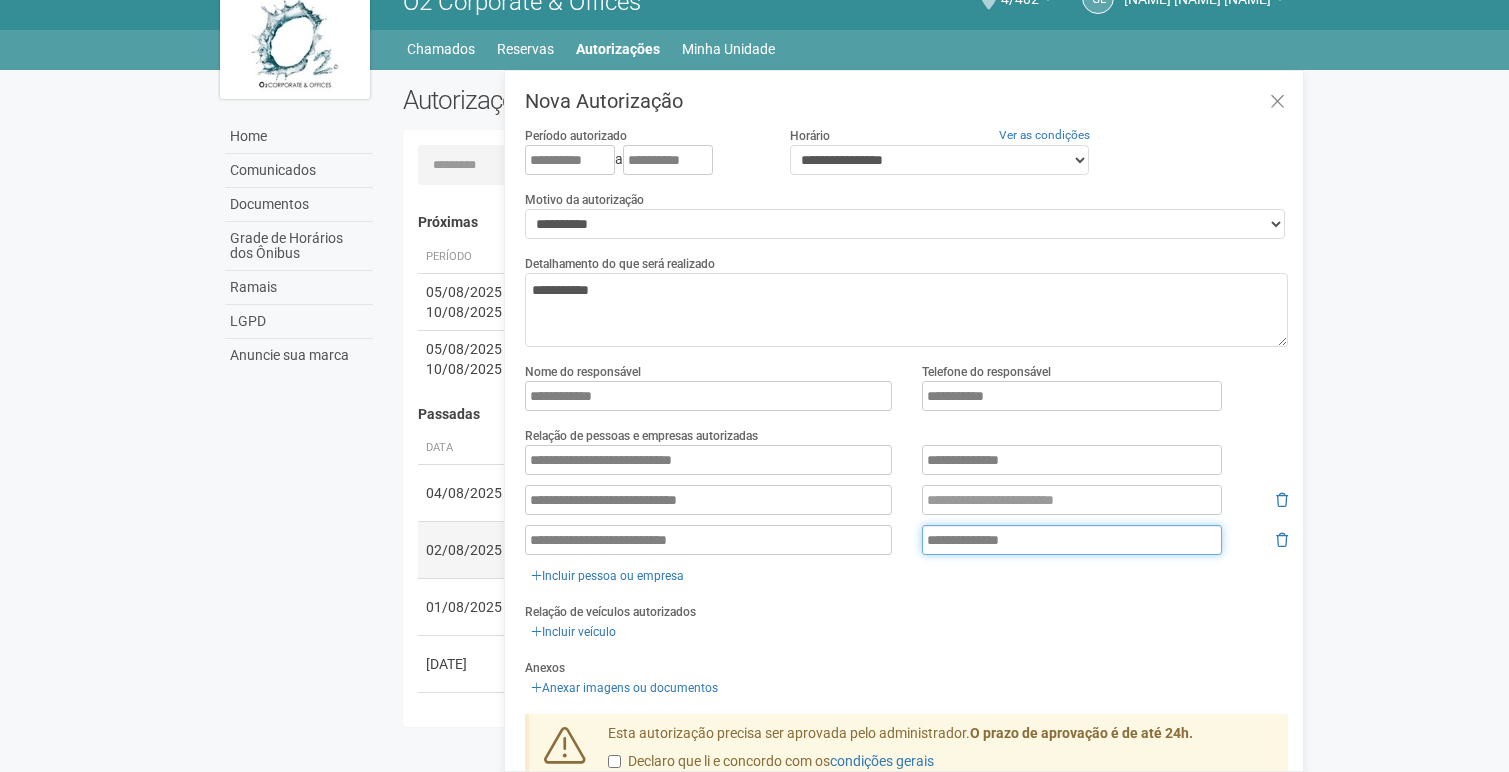 type on "**********" 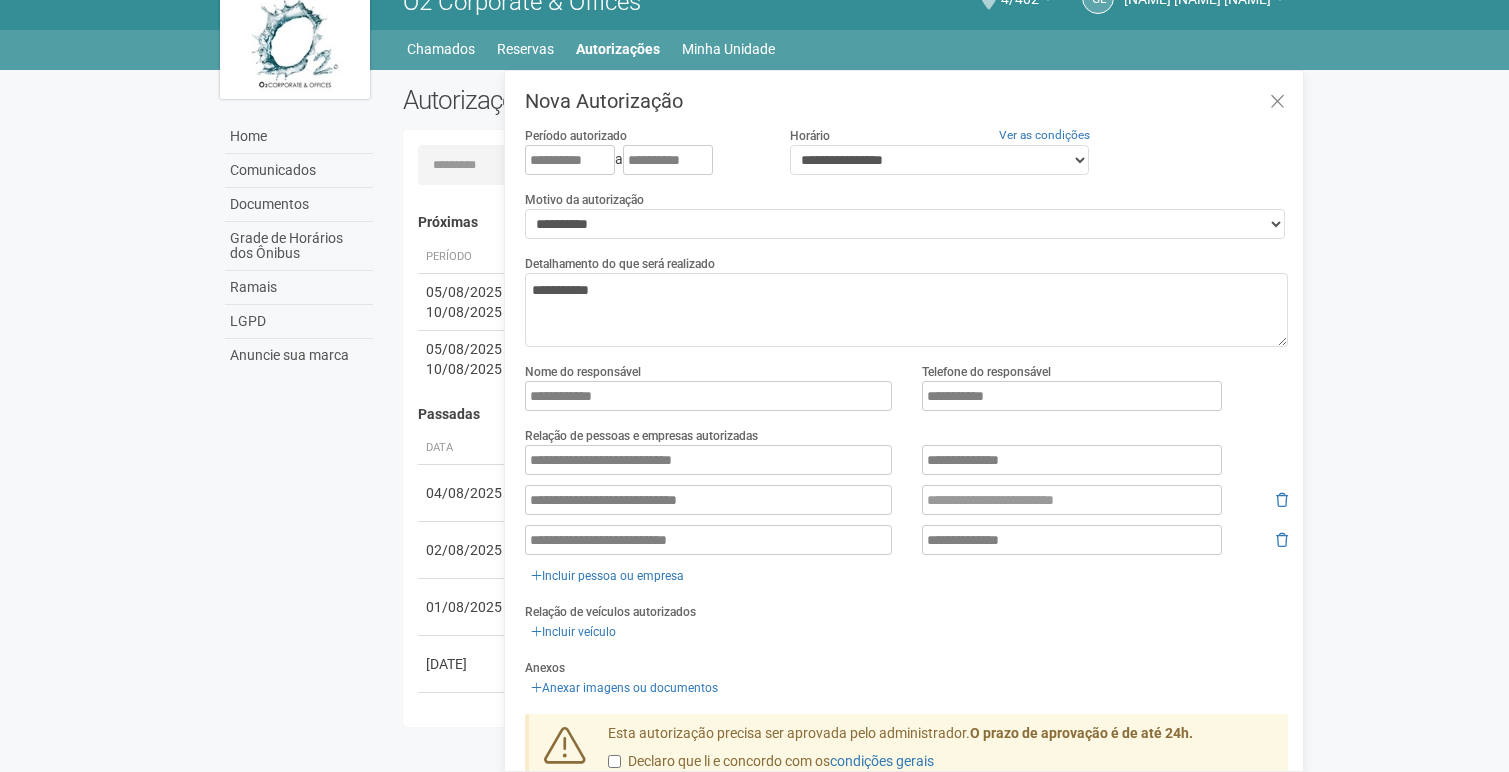 click on "**********" at bounding box center (906, 516) 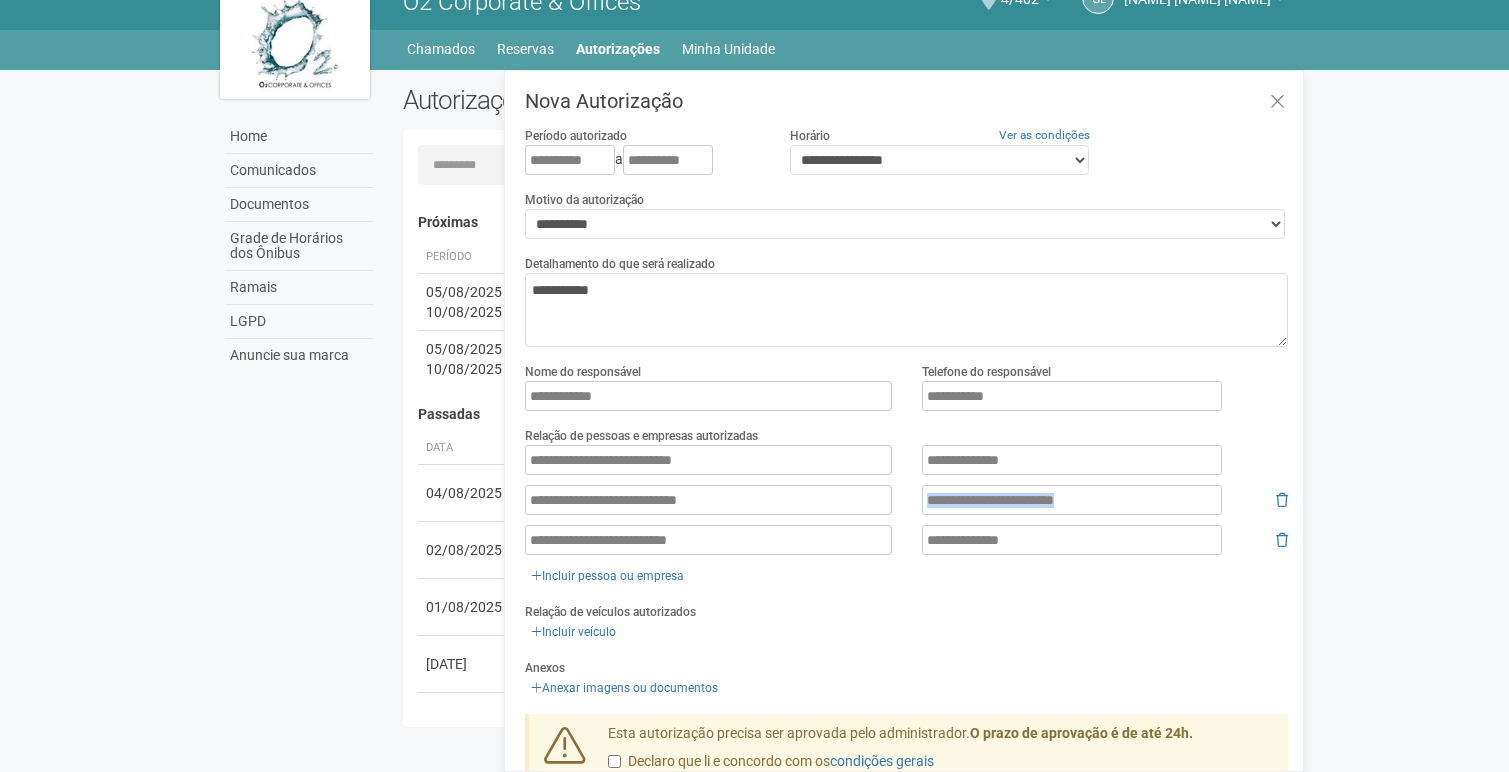 click on "**********" at bounding box center (906, 516) 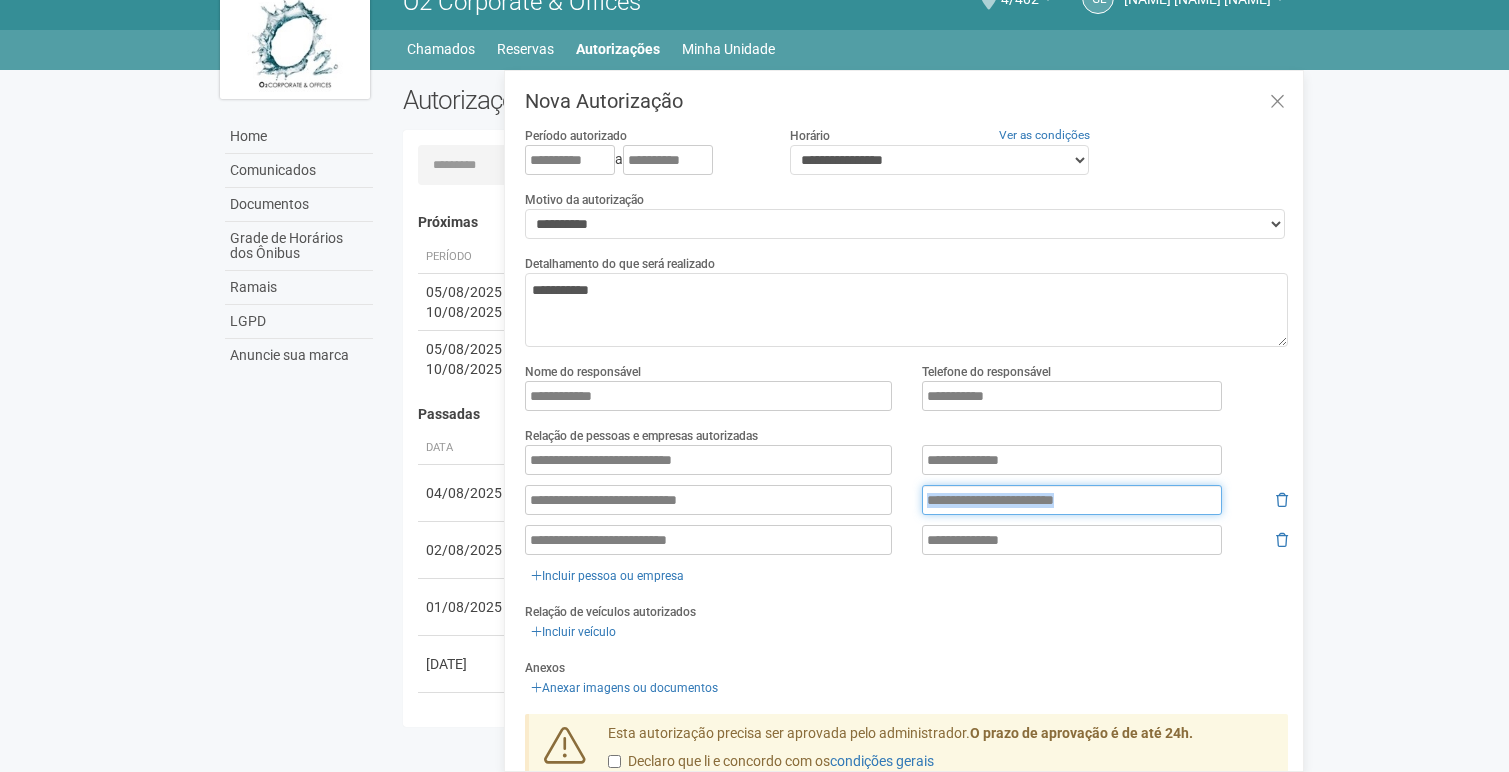 click at bounding box center [1072, 500] 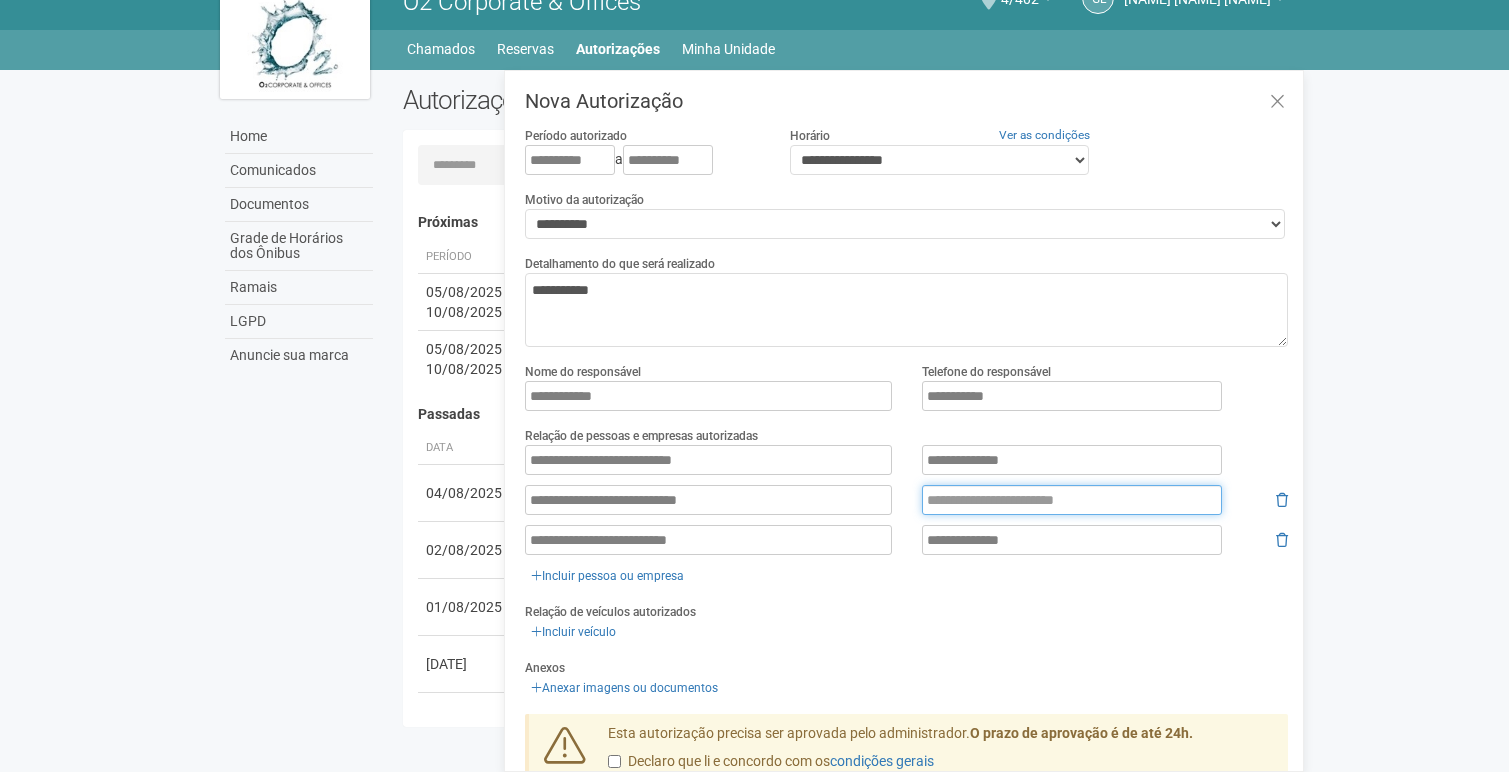 paste on "**********" 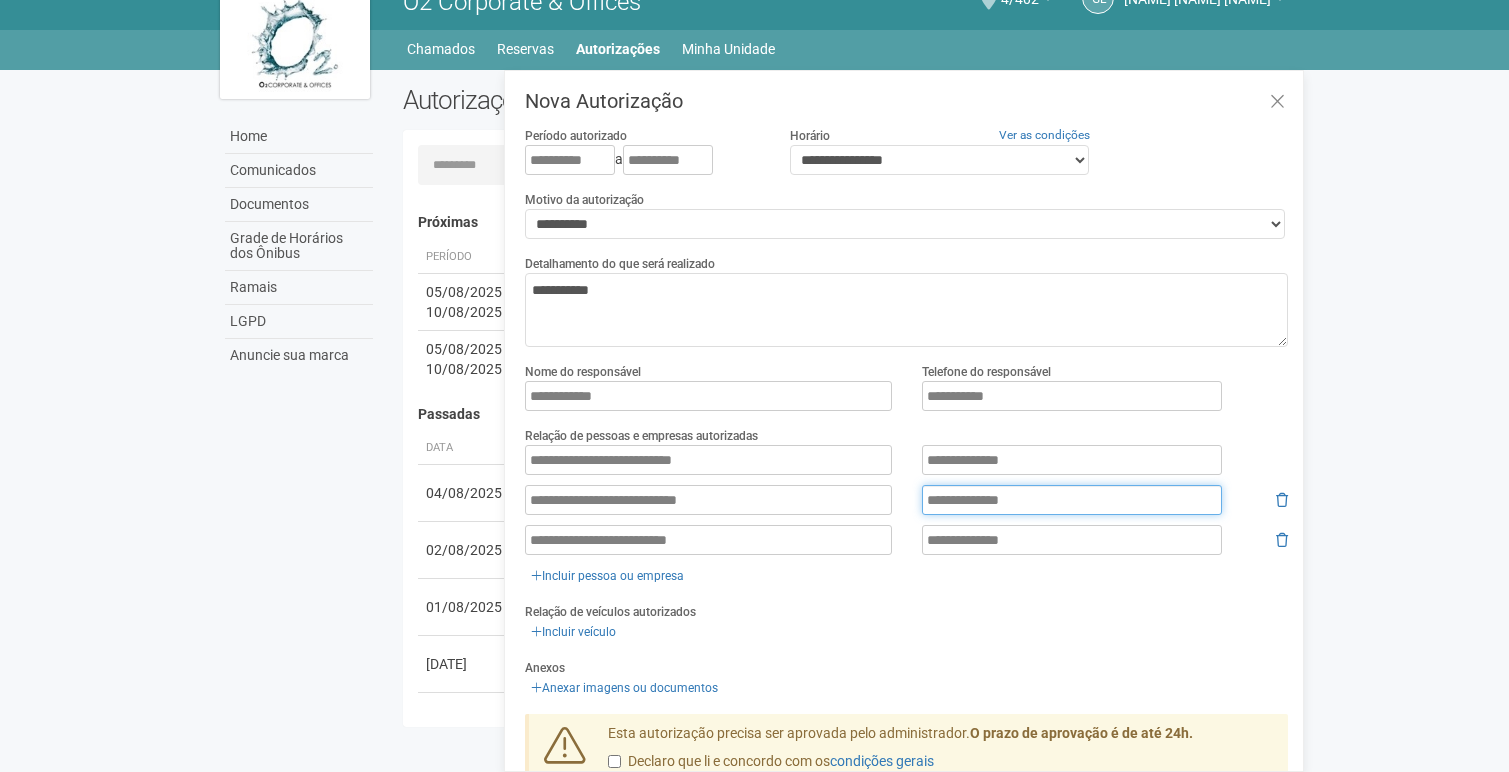scroll, scrollTop: 94, scrollLeft: 0, axis: vertical 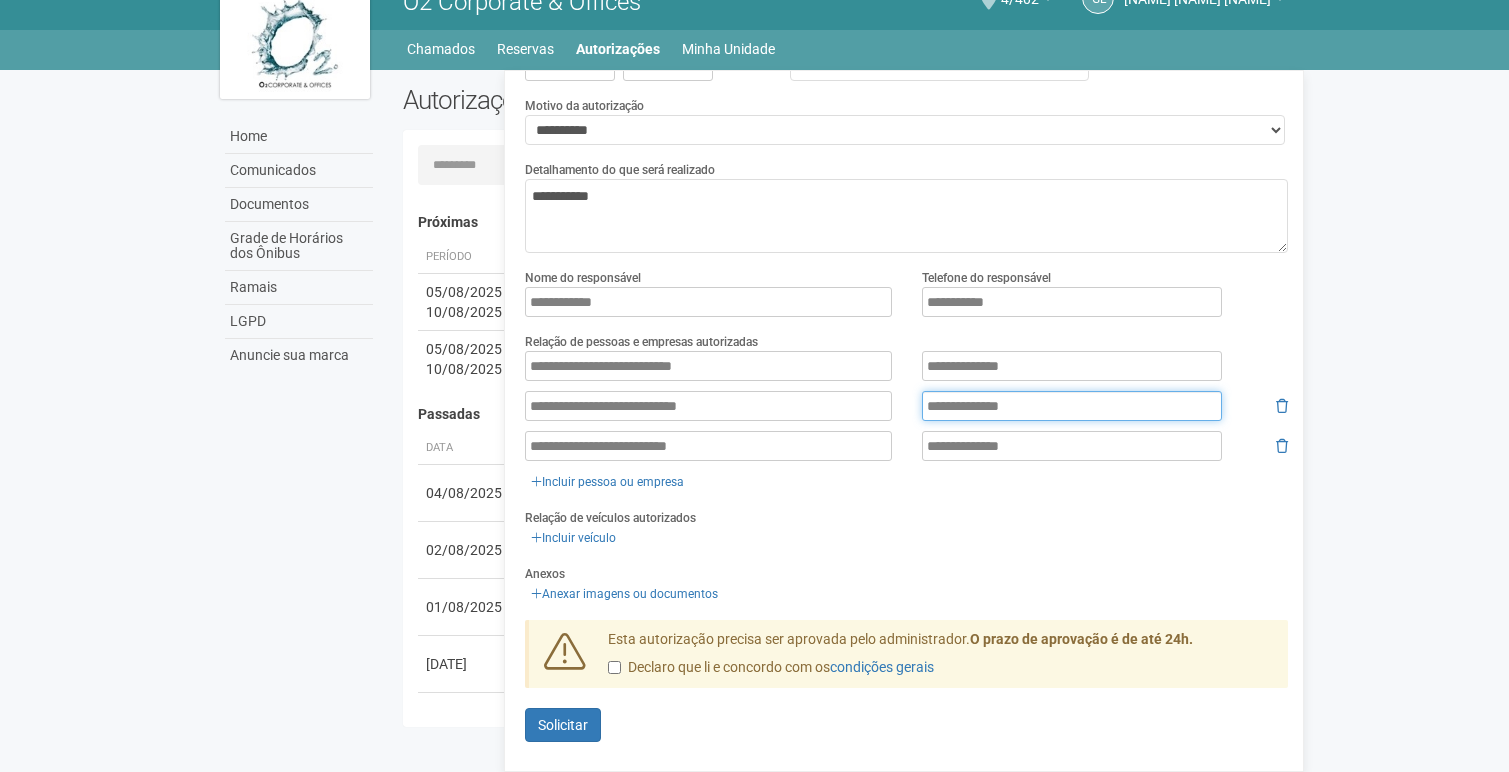 type on "**********" 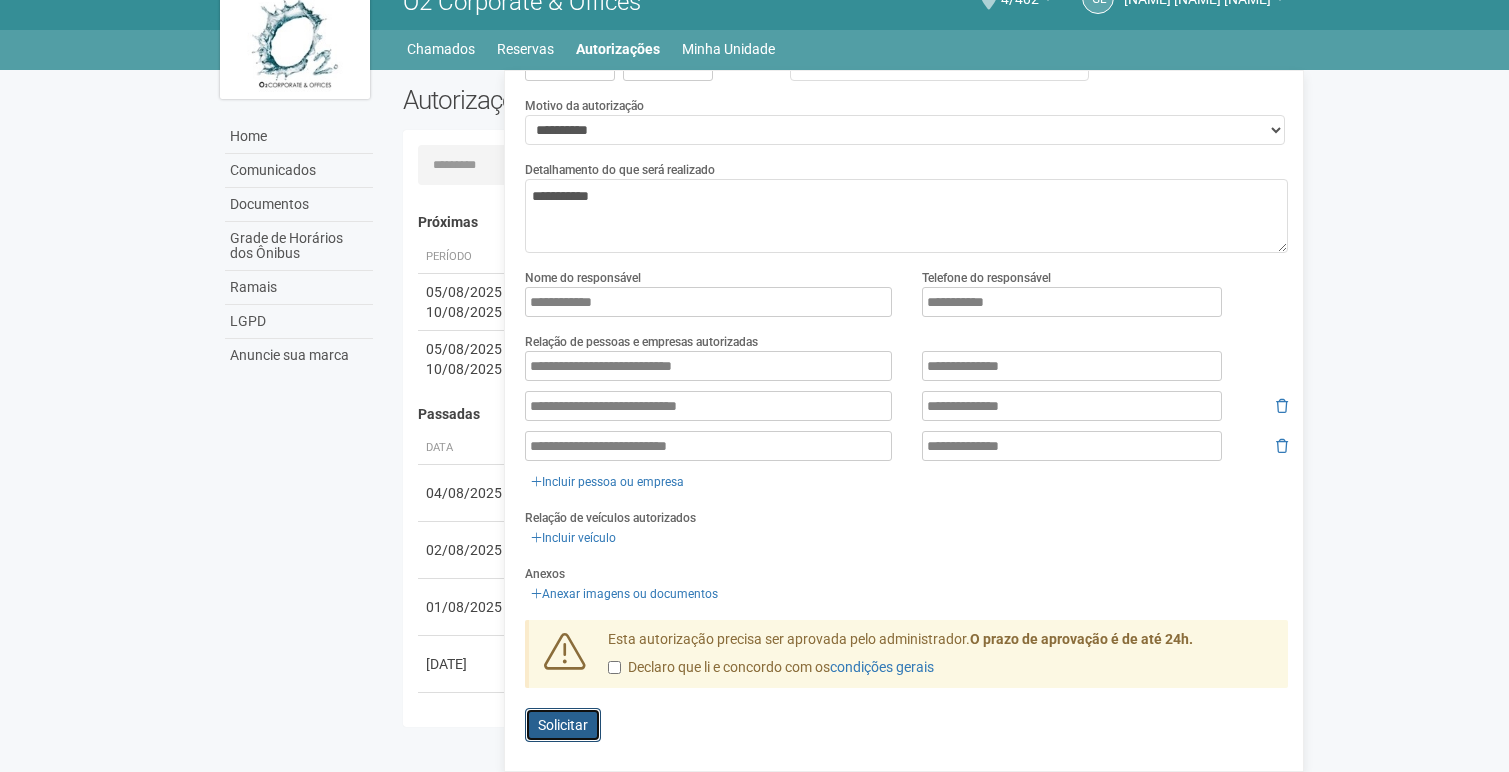 click on "Solicitar" at bounding box center (563, 725) 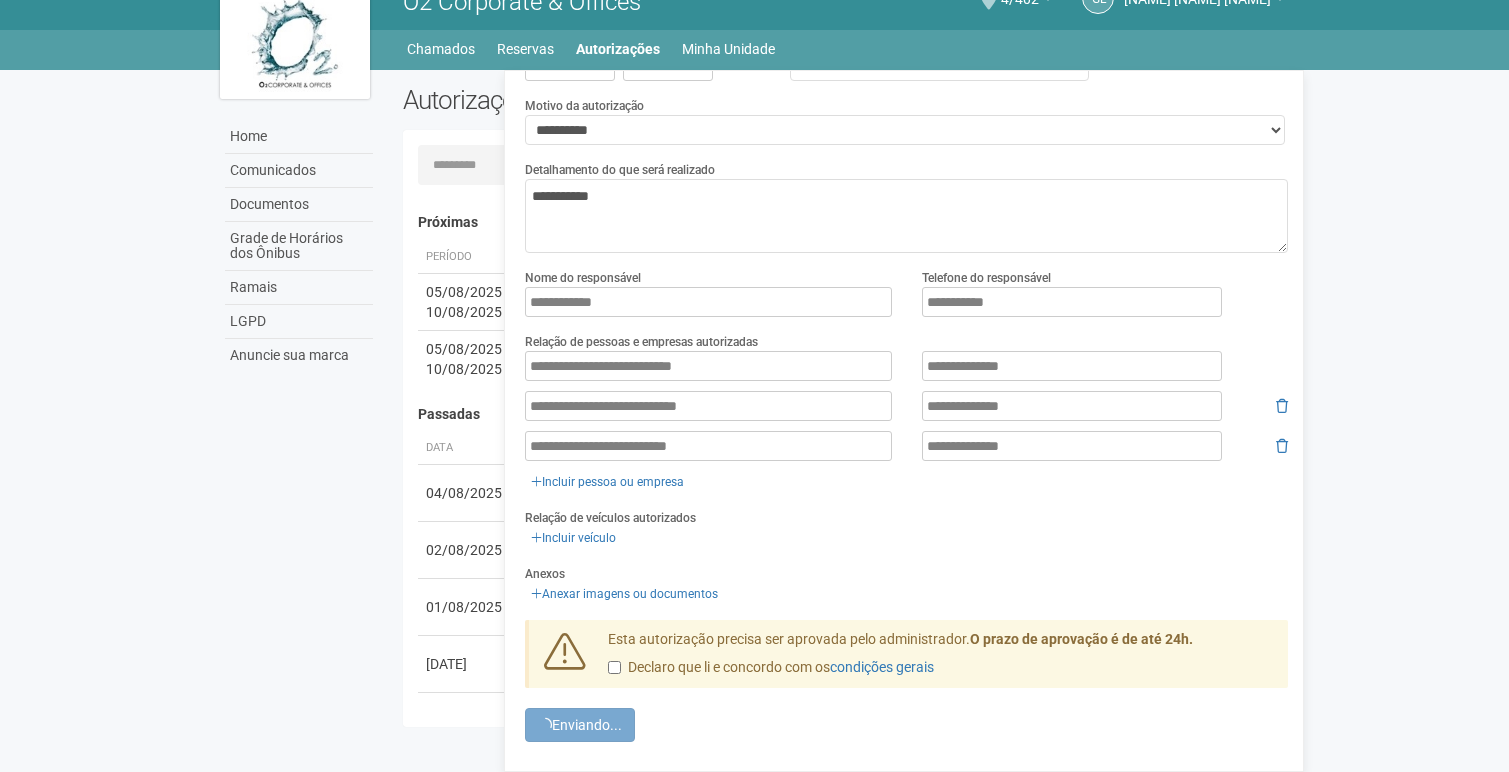 scroll, scrollTop: 94, scrollLeft: 0, axis: vertical 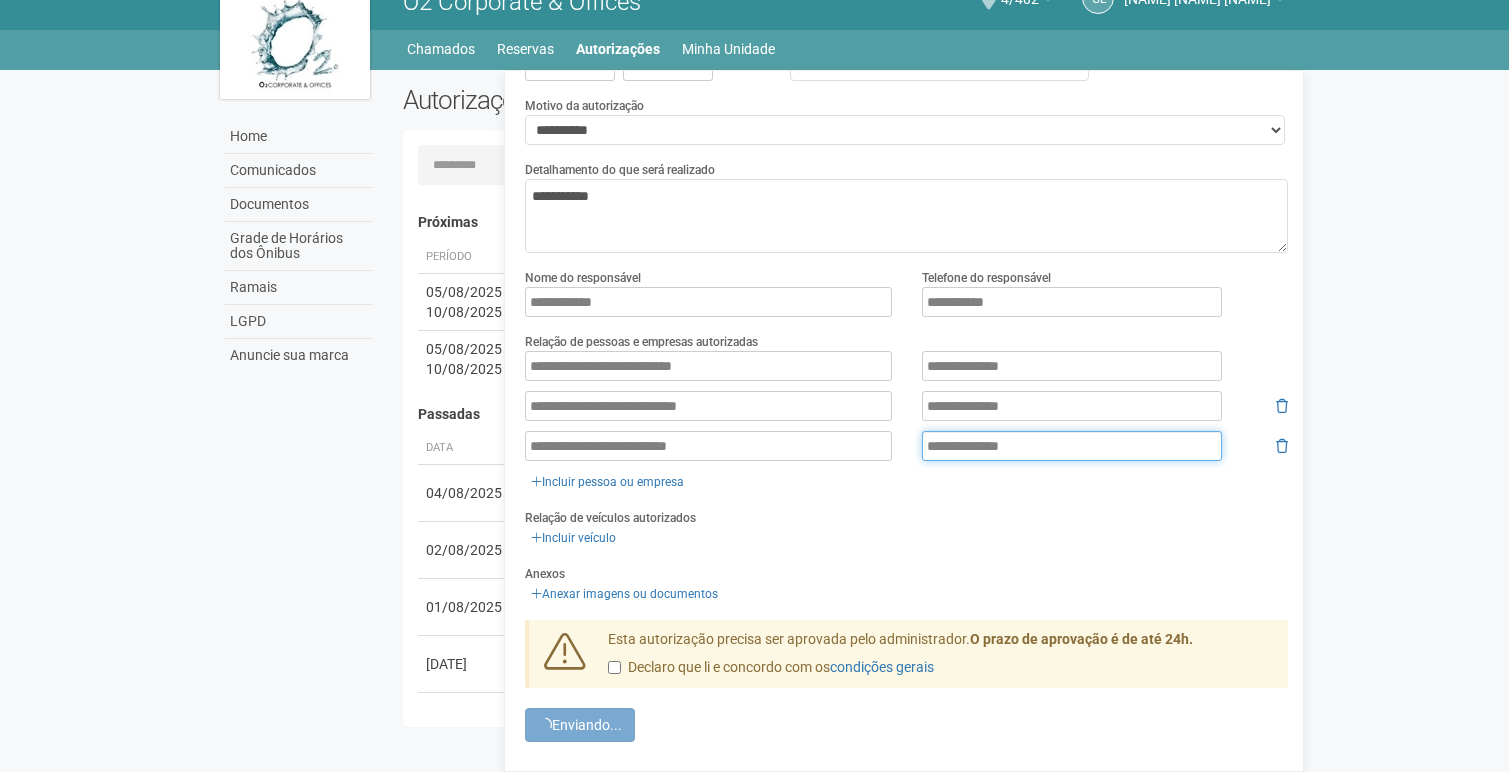 click on "**********" at bounding box center [1072, 446] 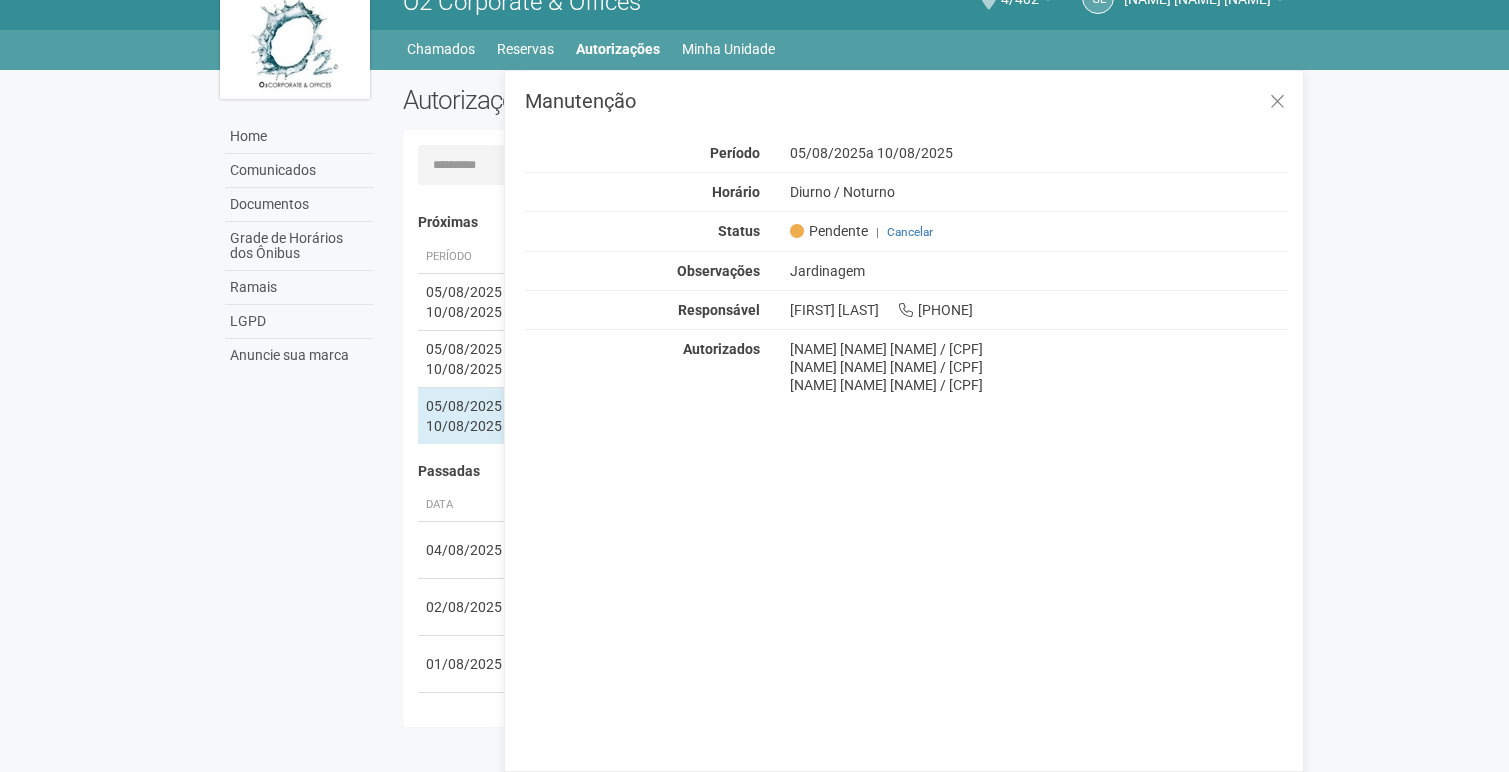 scroll, scrollTop: 0, scrollLeft: 0, axis: both 